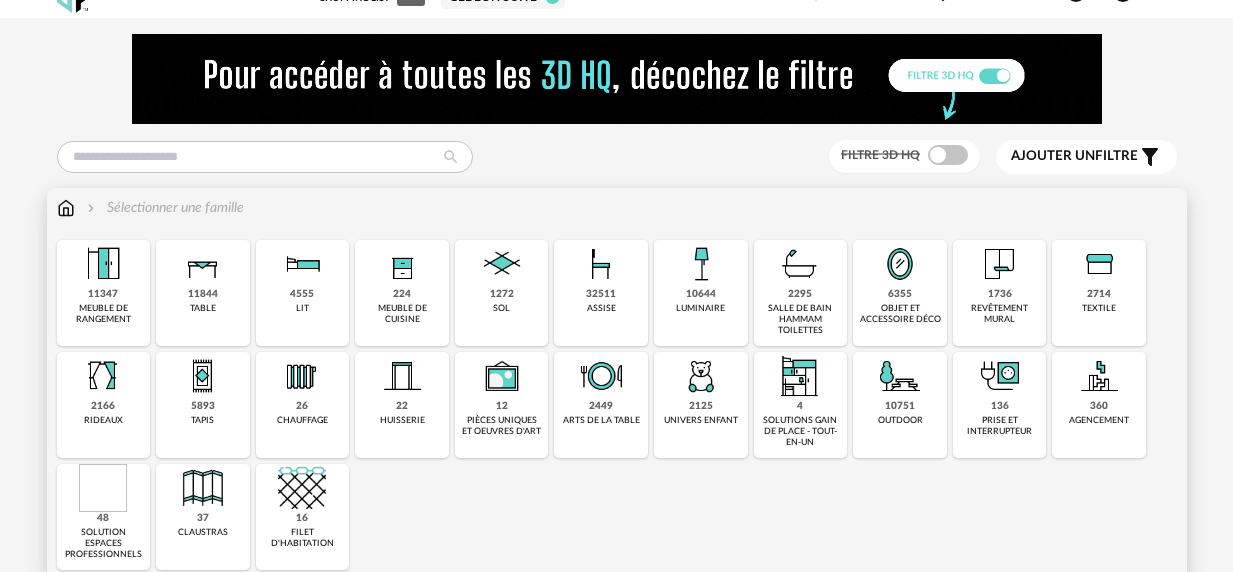 scroll, scrollTop: 44, scrollLeft: 0, axis: vertical 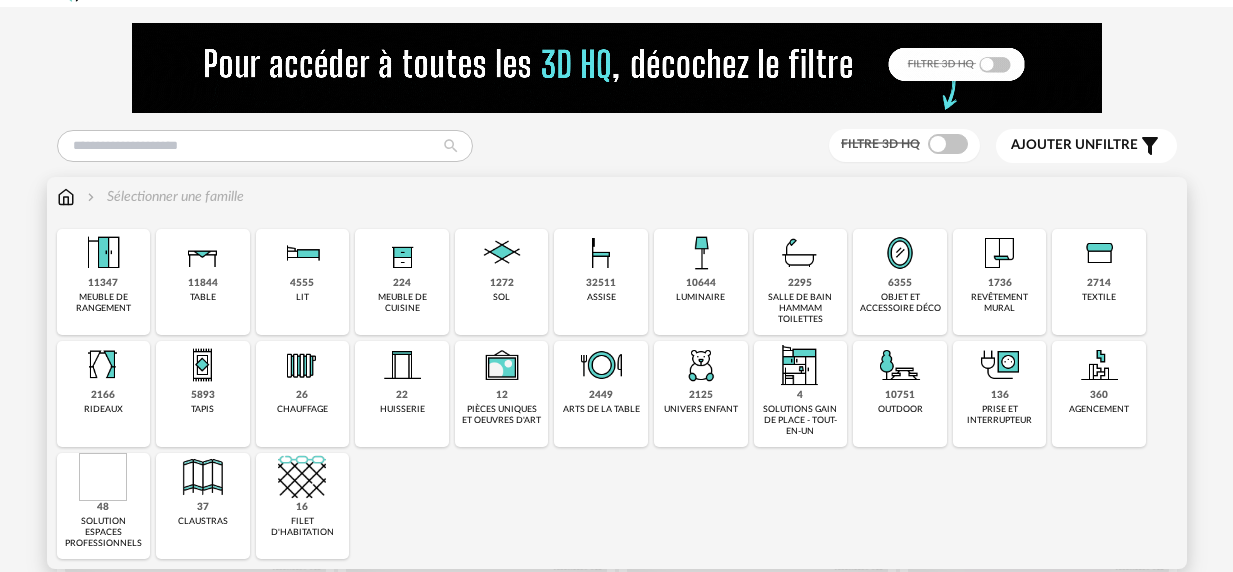 drag, startPoint x: 1100, startPoint y: 270, endPoint x: 1119, endPoint y: 345, distance: 77.36925 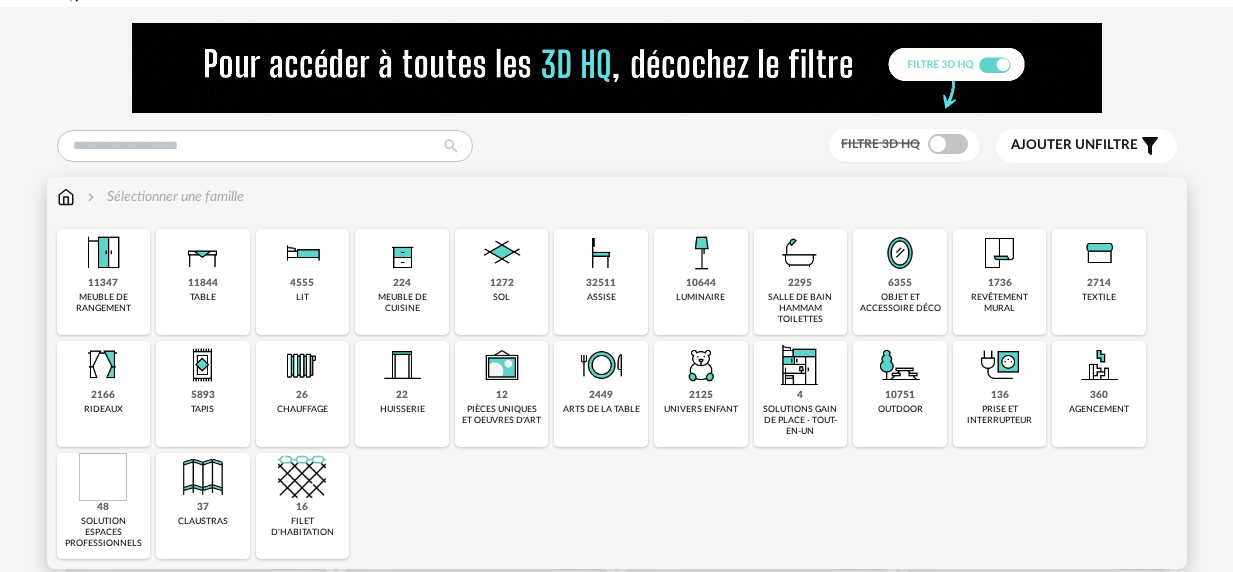 click at bounding box center [1099, 253] 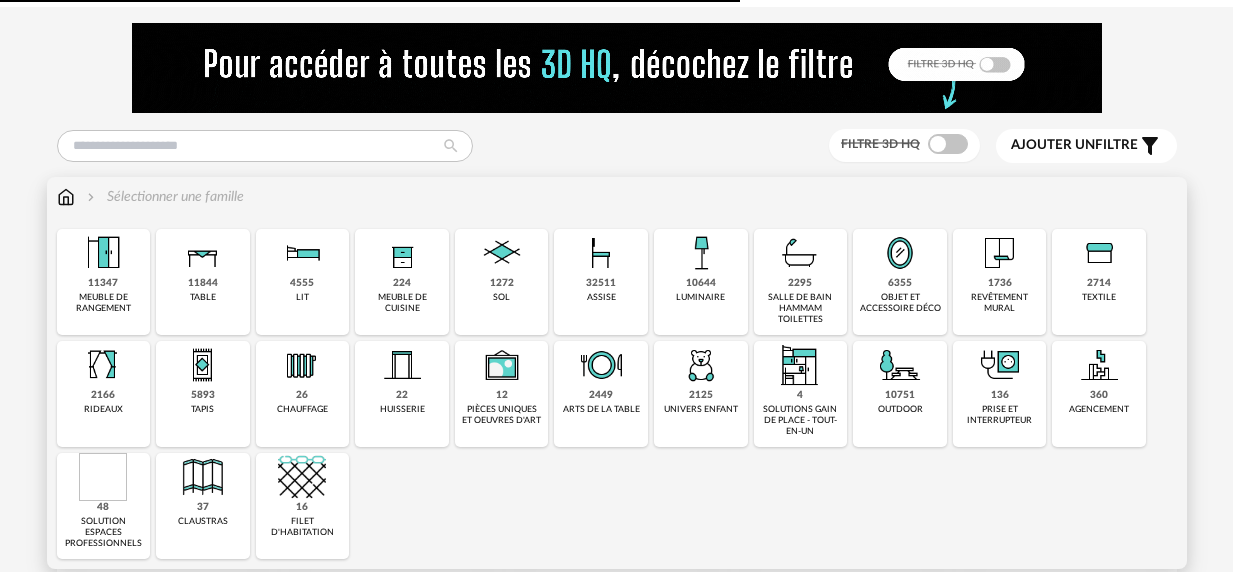 click on "Close icon
11347
meuble de rangement
11844
table
4555
lit
224
meuble de cuisine
1272
sol
32511
assise
10644
luminaire
2295
salle de bain hammam toilettes
6355
objet et accessoire déco
1736
revêtement mural
2714
textile
2166
rideaux
5893
tapis
26
chauffage
22
huisserie
12
pièces uniques et oeuvres d'art" at bounding box center (617, 394) 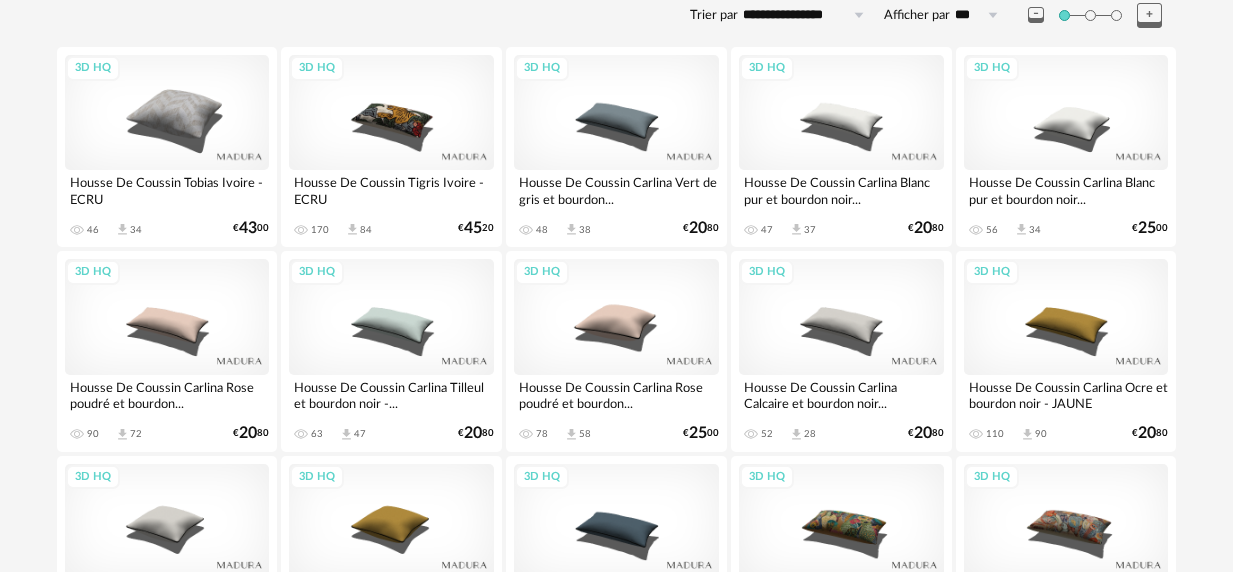 scroll, scrollTop: 0, scrollLeft: 0, axis: both 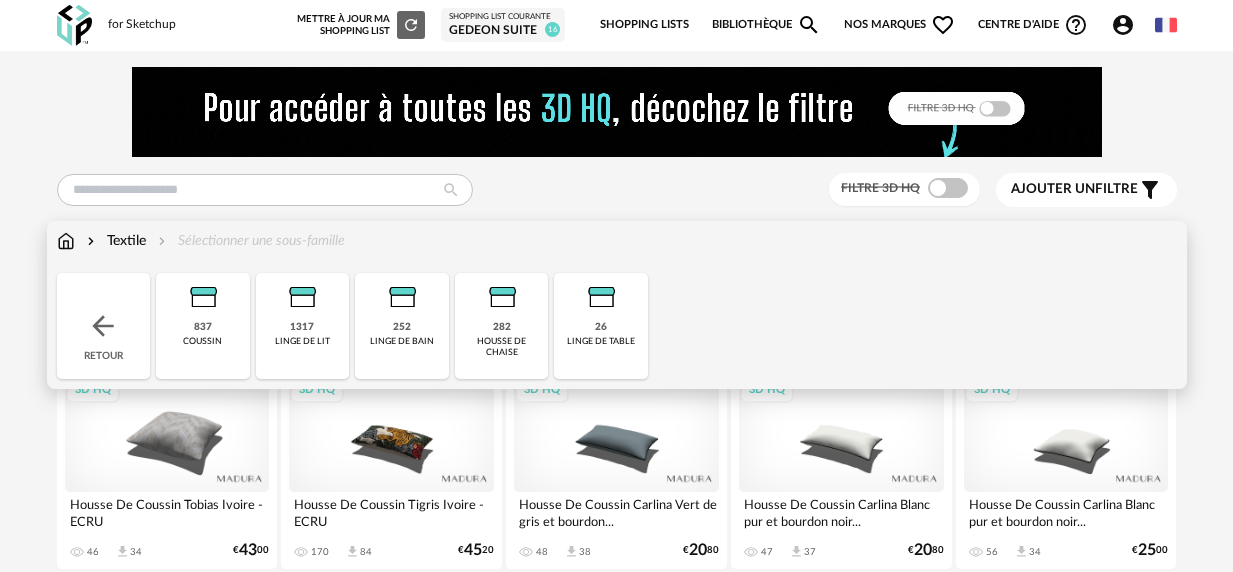 click on "Textile" at bounding box center (114, 241) 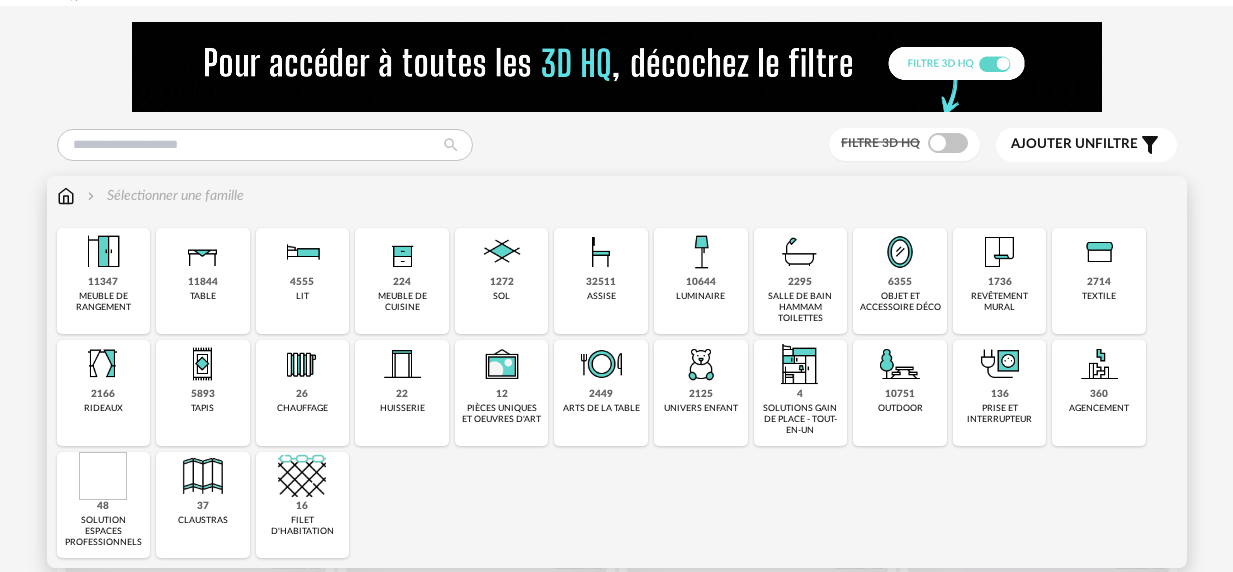 scroll, scrollTop: 48, scrollLeft: 0, axis: vertical 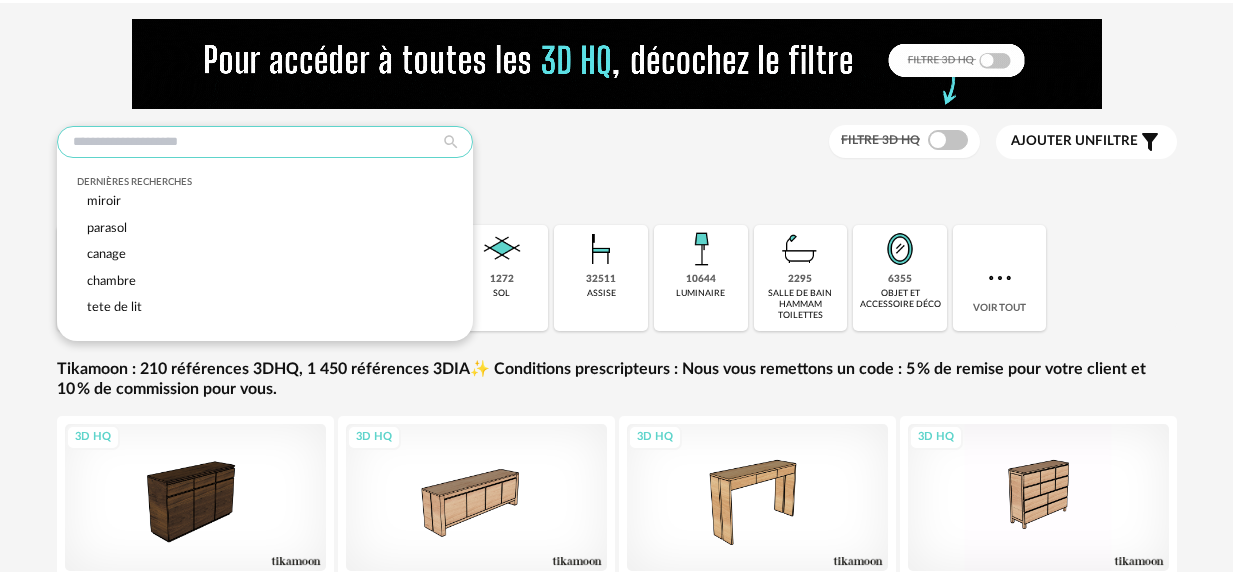 click at bounding box center (265, 142) 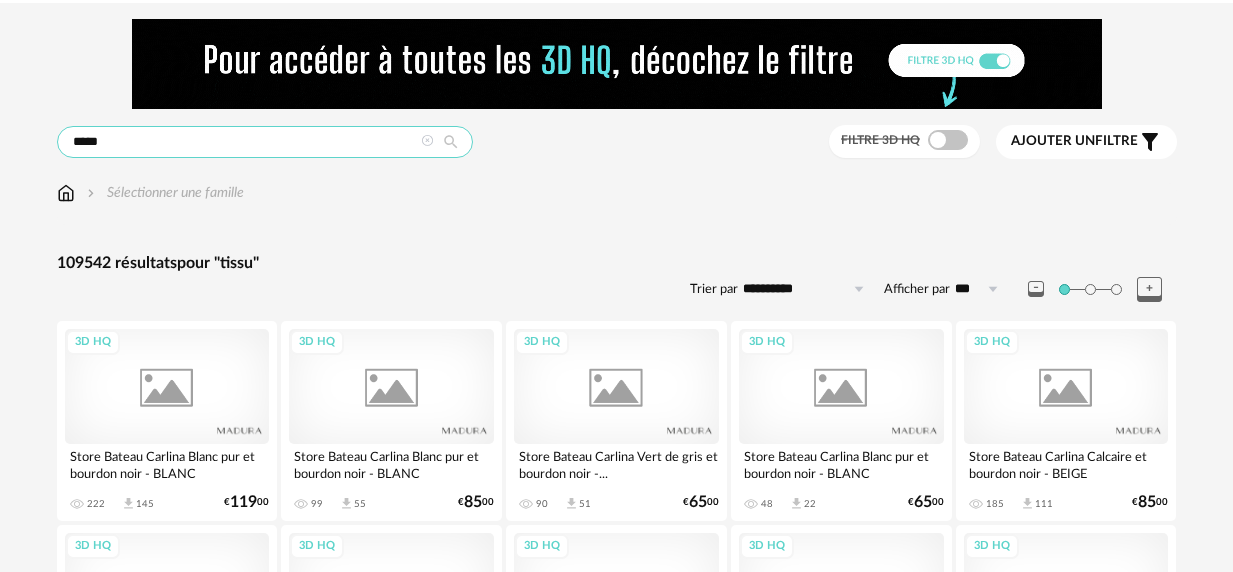 type on "*****" 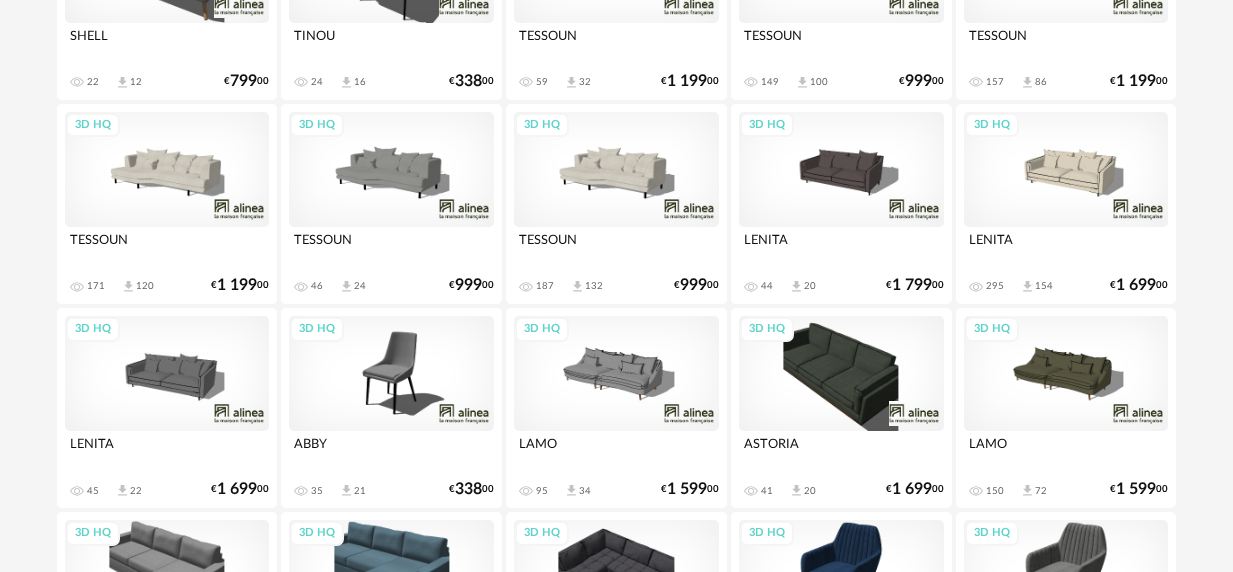 scroll, scrollTop: 0, scrollLeft: 0, axis: both 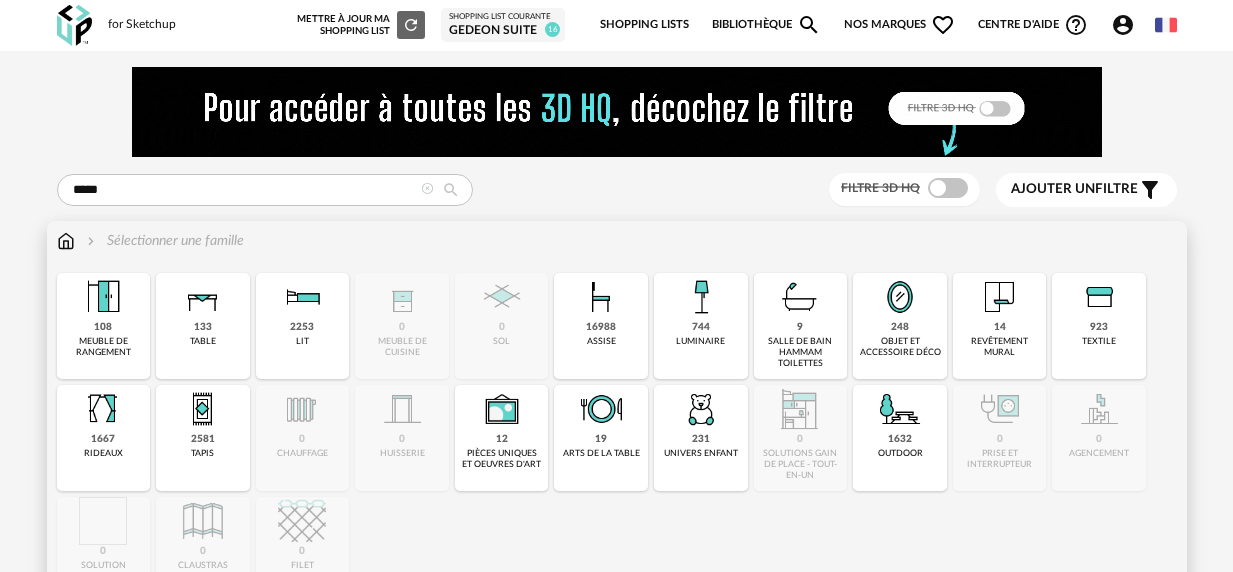 click at bounding box center [1099, 297] 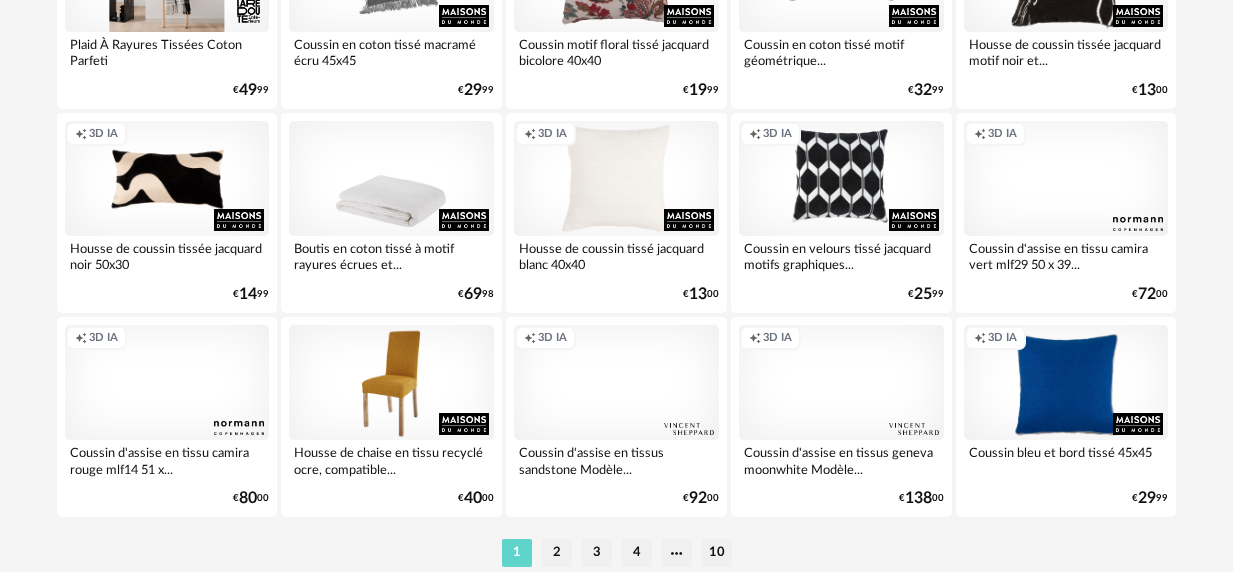 scroll, scrollTop: 4005, scrollLeft: 0, axis: vertical 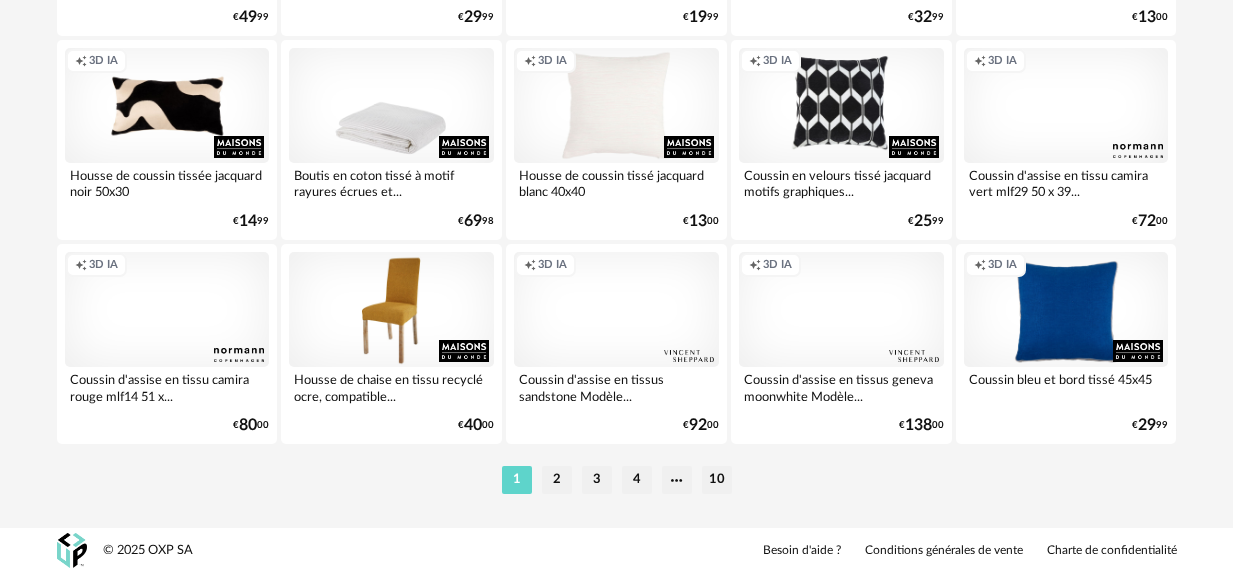 click on "2" at bounding box center (557, 480) 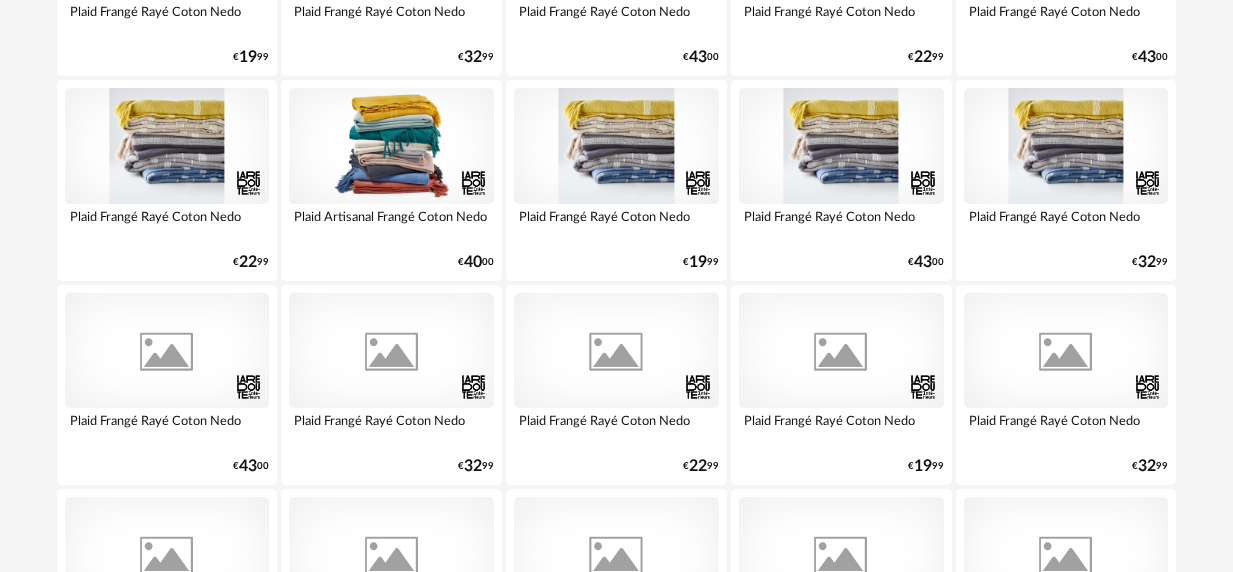 scroll, scrollTop: 4005, scrollLeft: 0, axis: vertical 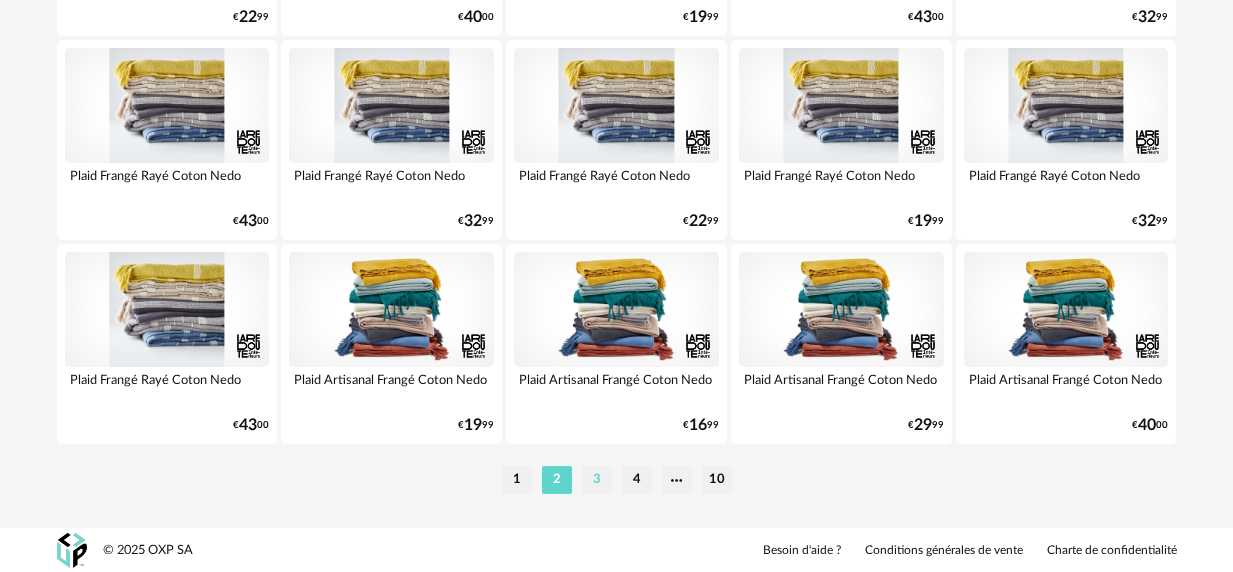 click on "3" at bounding box center (597, 480) 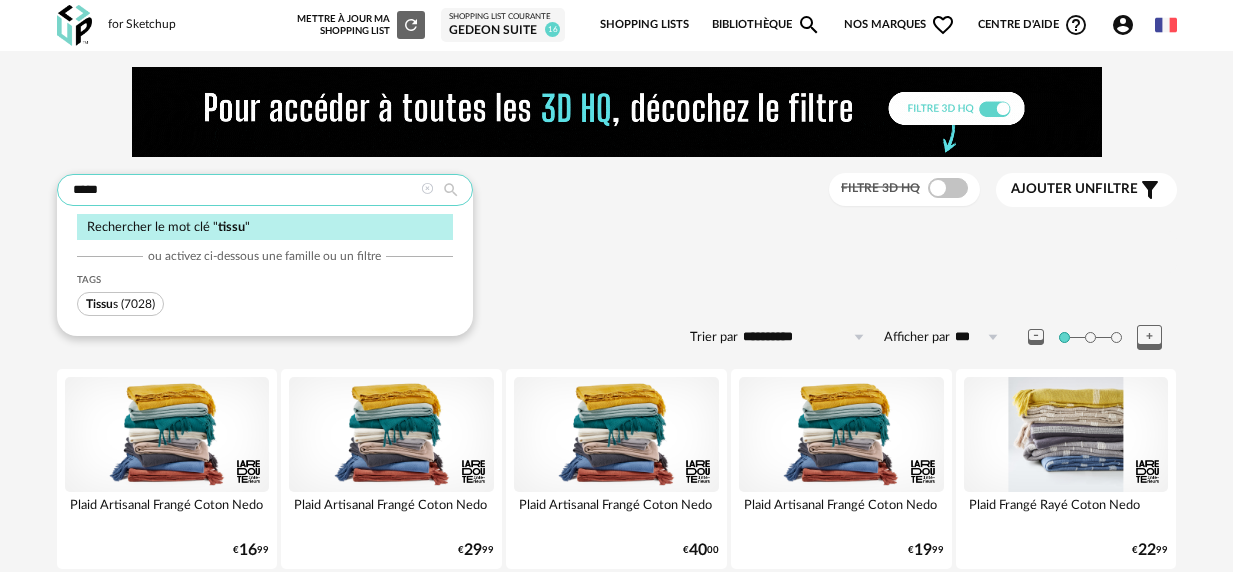 click on "*****" at bounding box center [265, 190] 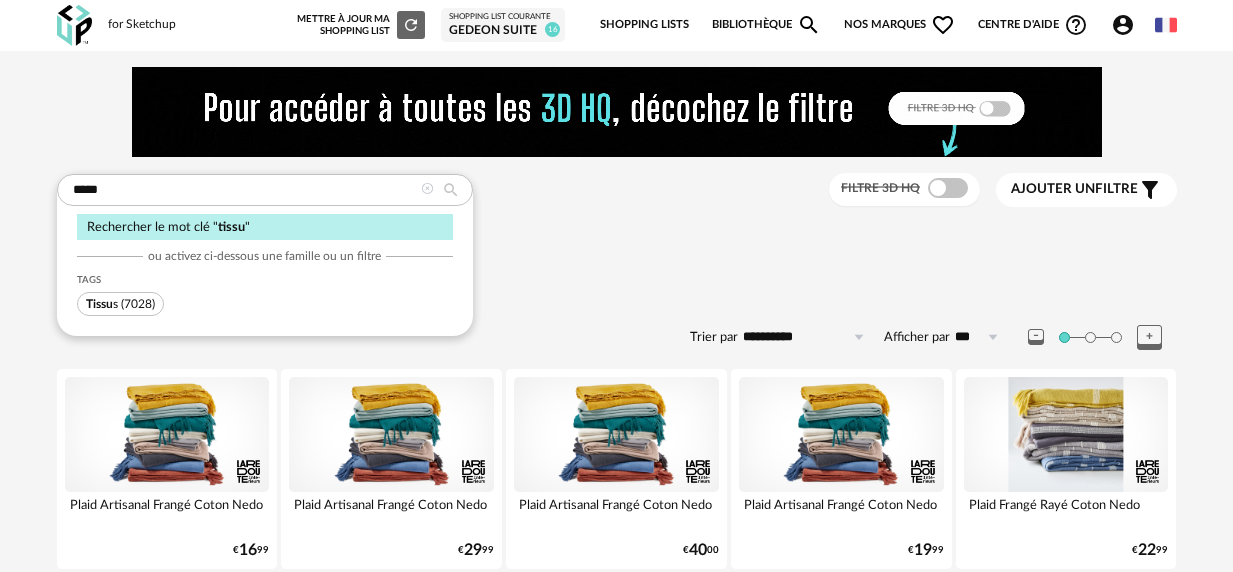 click on "(7028)" at bounding box center (138, 304) 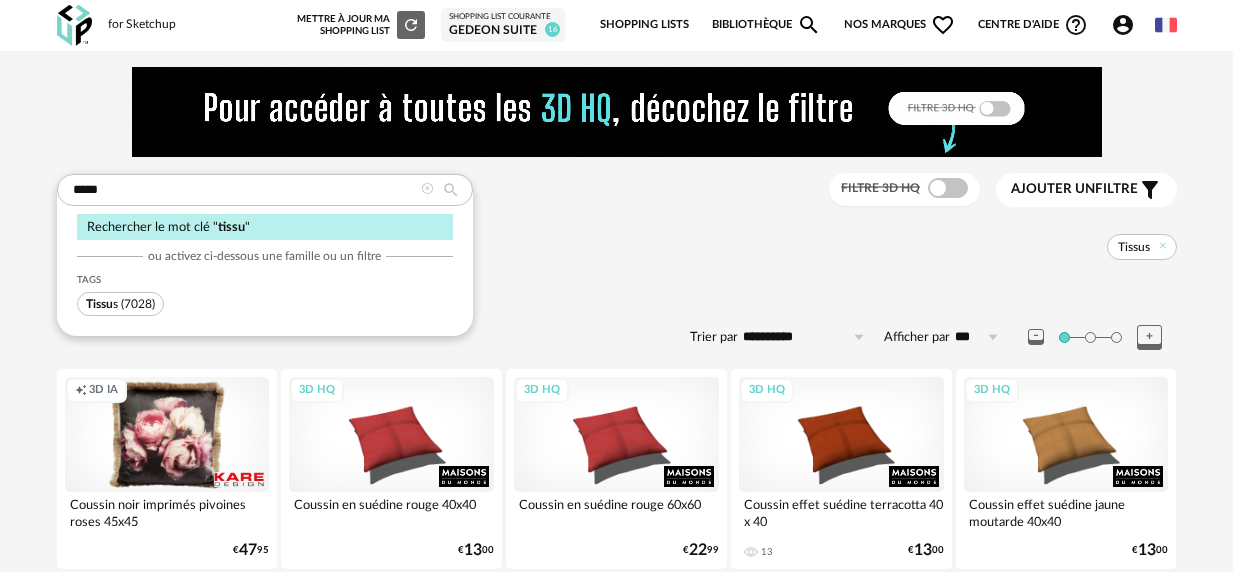 scroll, scrollTop: 6, scrollLeft: 0, axis: vertical 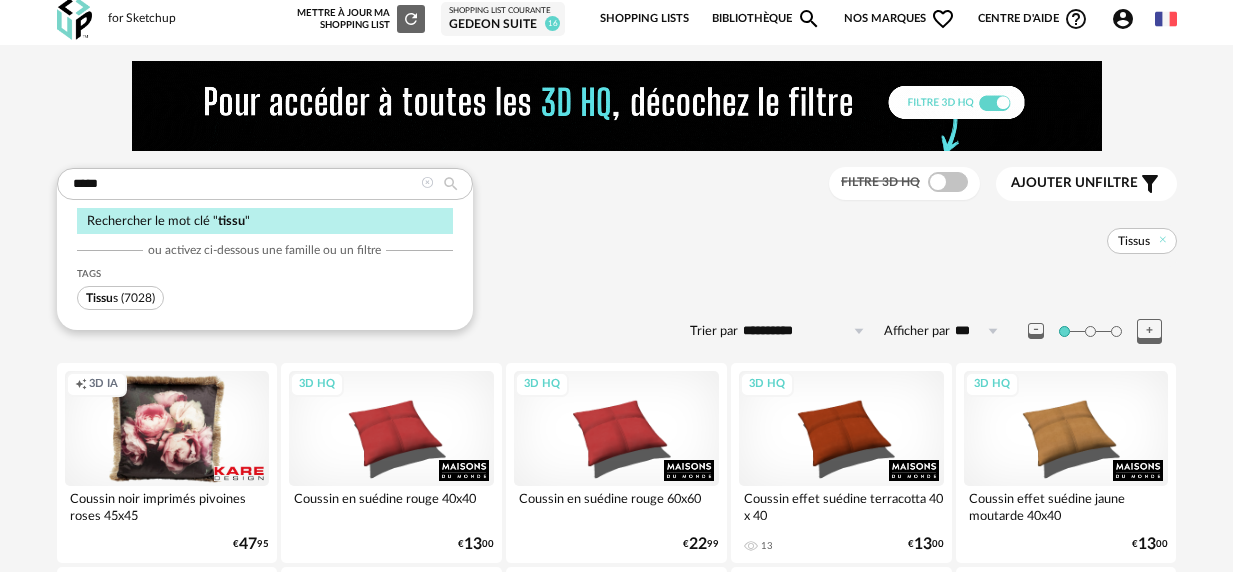 drag, startPoint x: 424, startPoint y: 180, endPoint x: 494, endPoint y: 196, distance: 71.80529 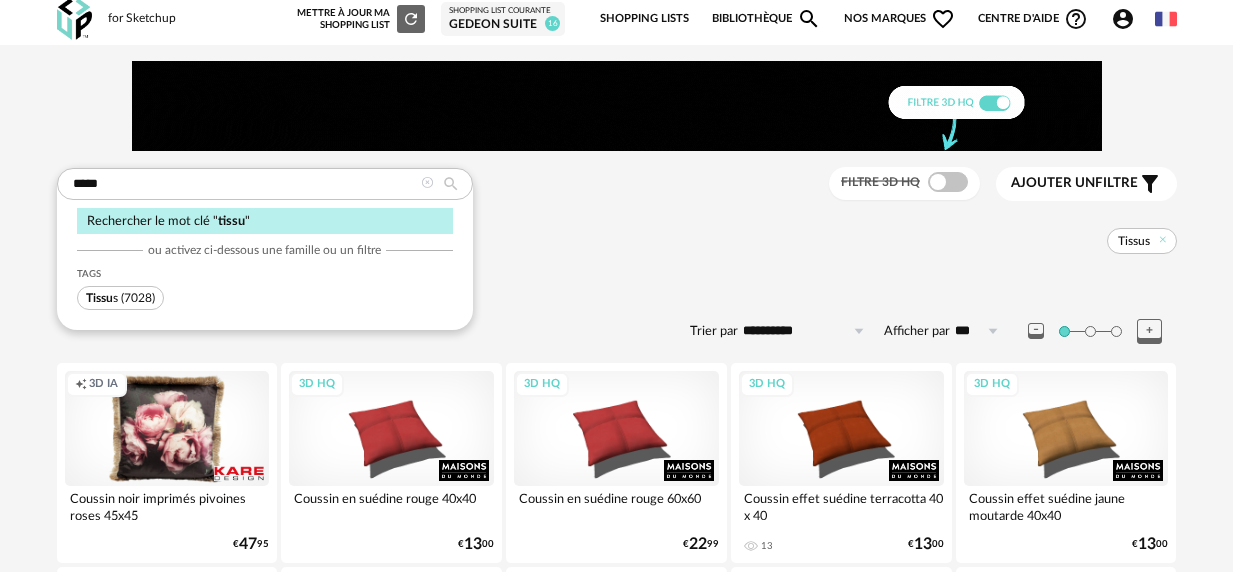 click at bounding box center (427, 183) 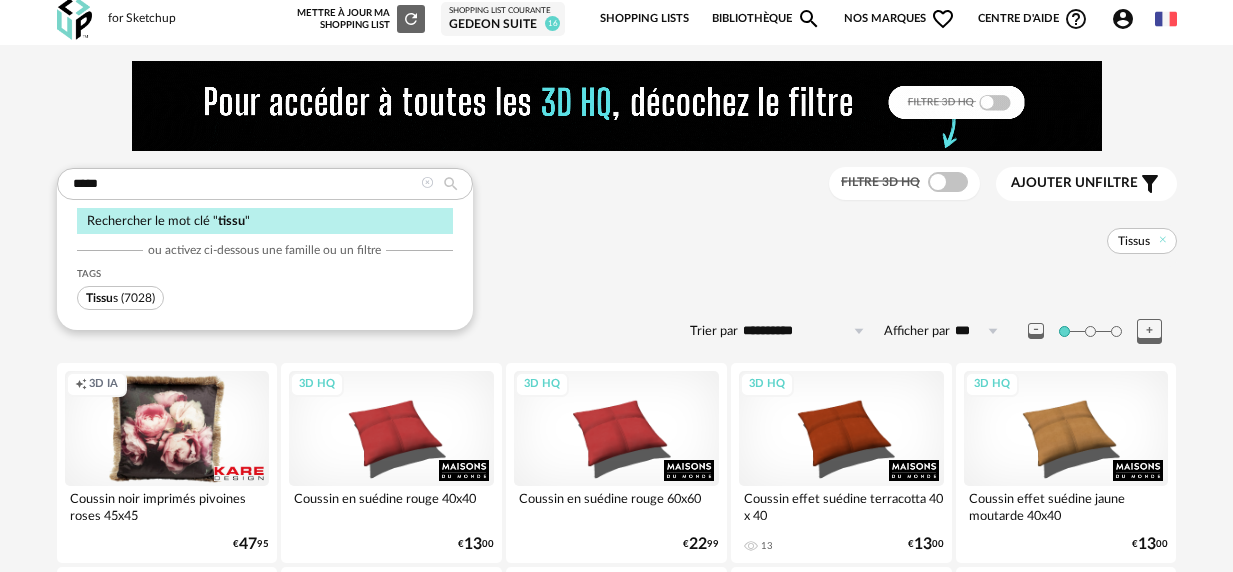 type 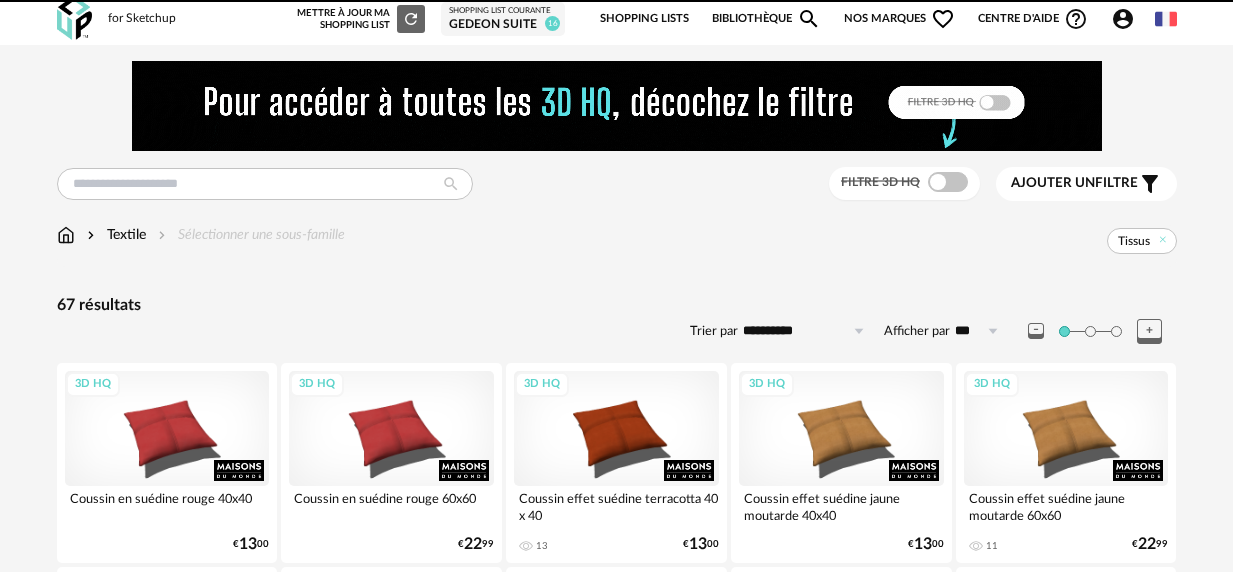 click on "Tissus" at bounding box center [761, 241] 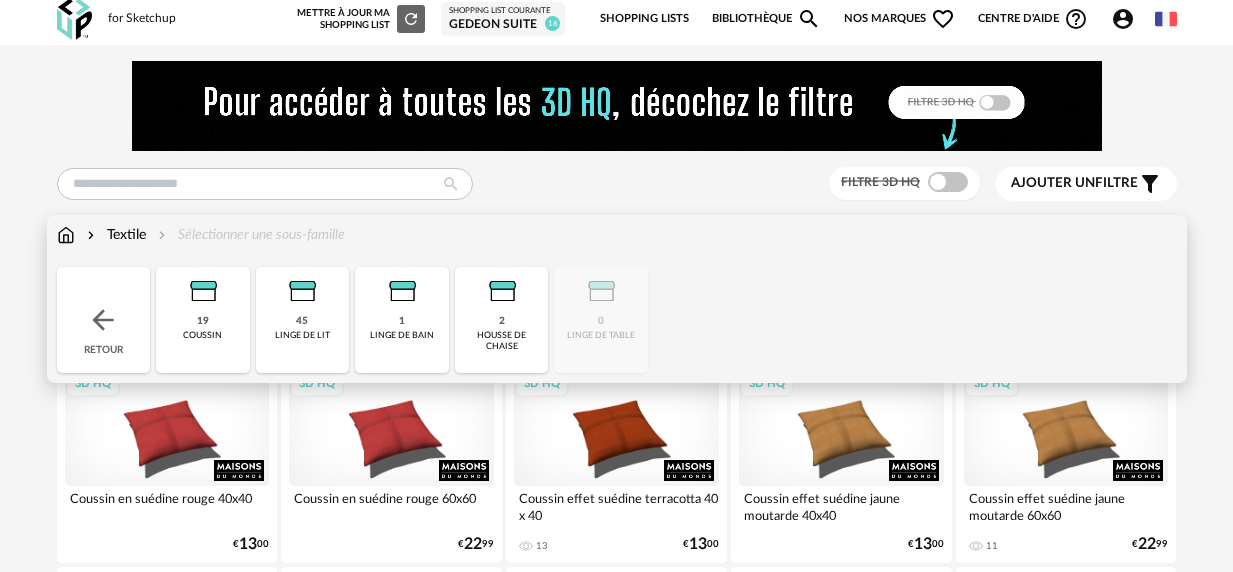 click at bounding box center (66, 235) 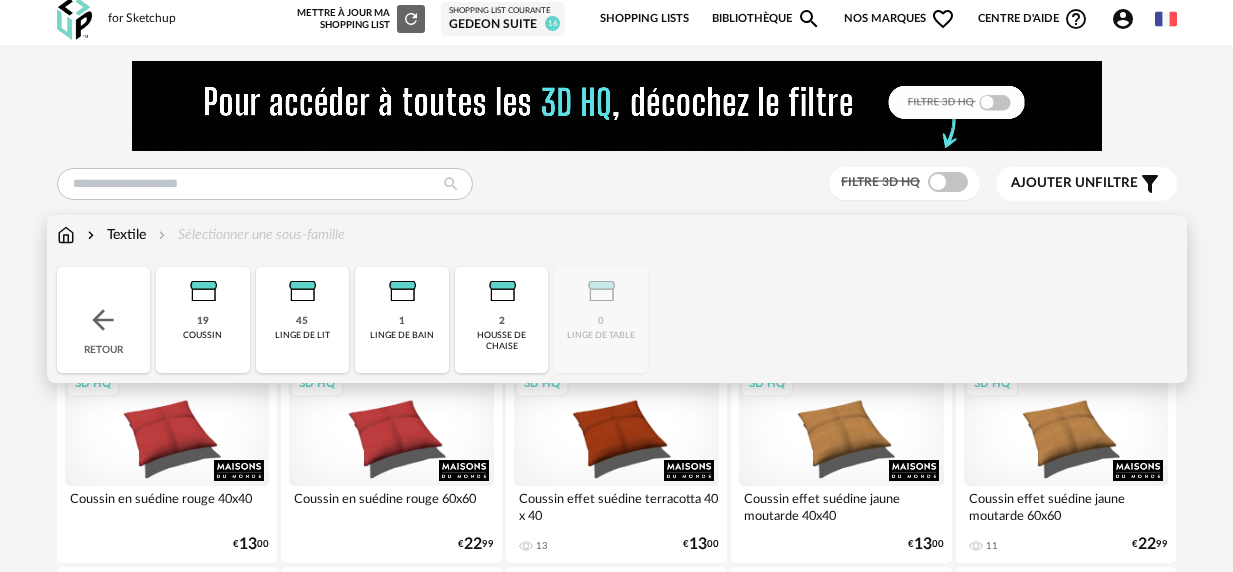 scroll, scrollTop: 4, scrollLeft: 0, axis: vertical 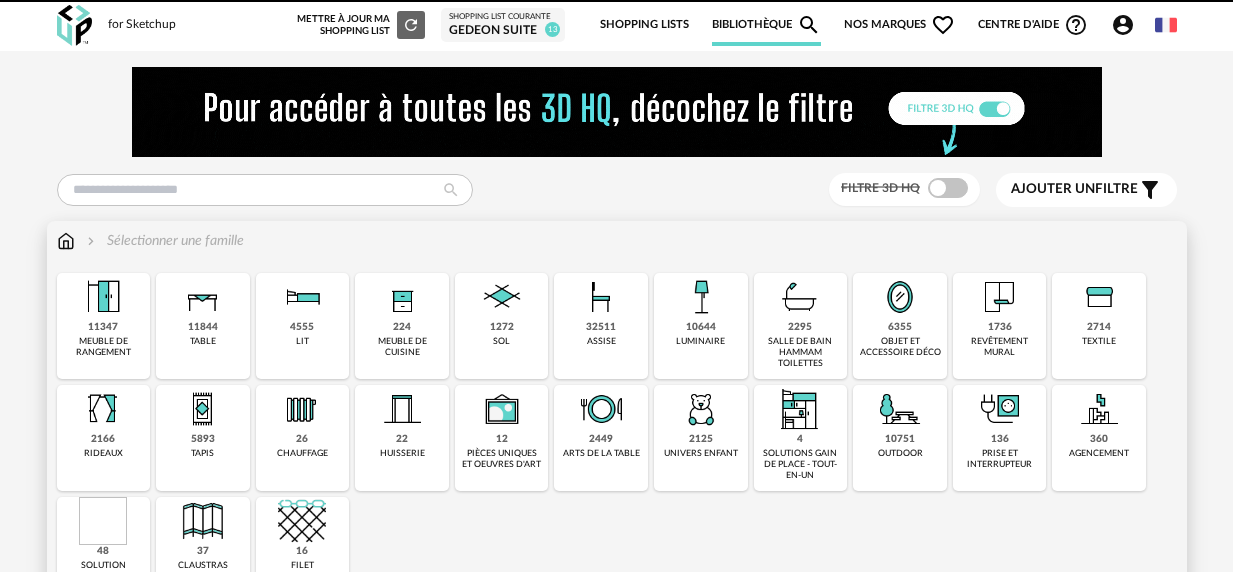 click on "Sélectionner une famille" at bounding box center [163, 241] 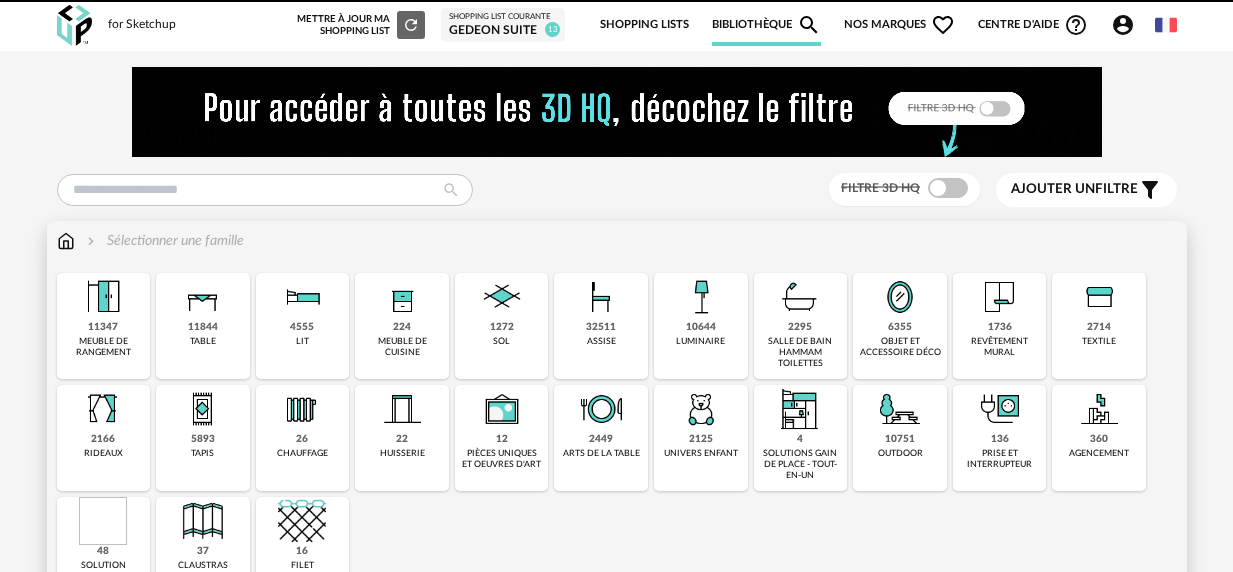 scroll, scrollTop: 0, scrollLeft: 0, axis: both 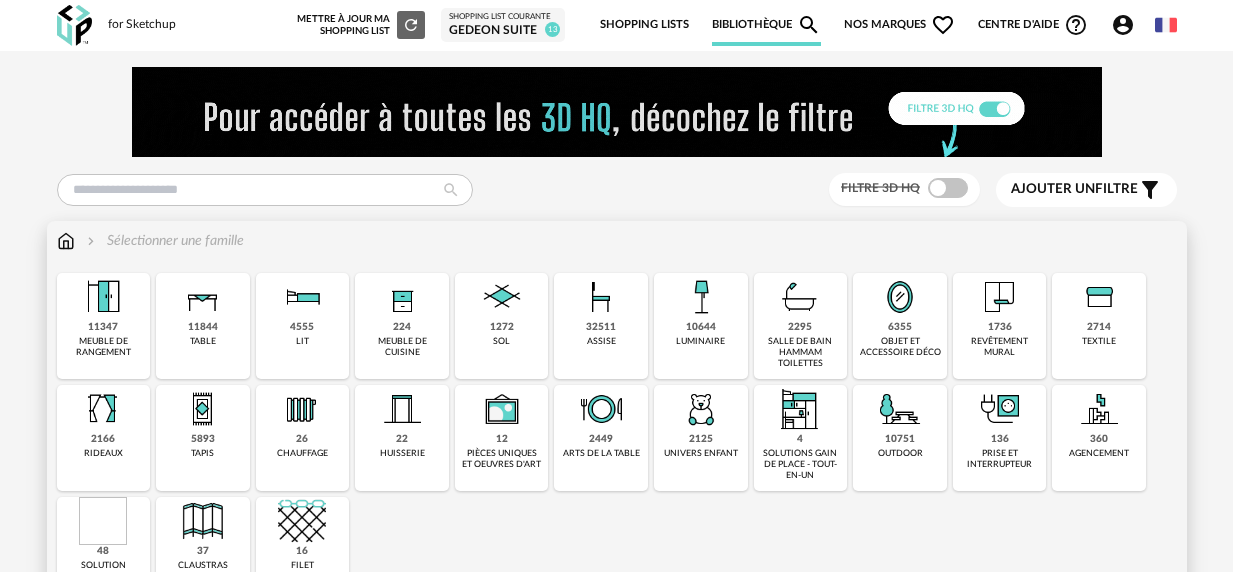 click at bounding box center [900, 297] 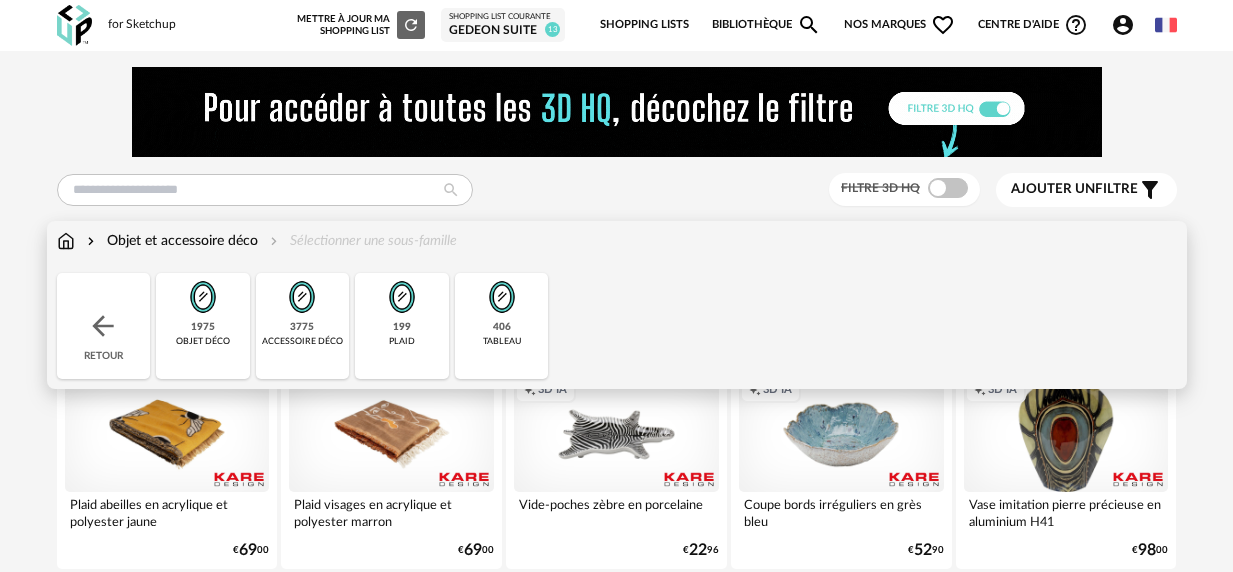 click at bounding box center [66, 241] 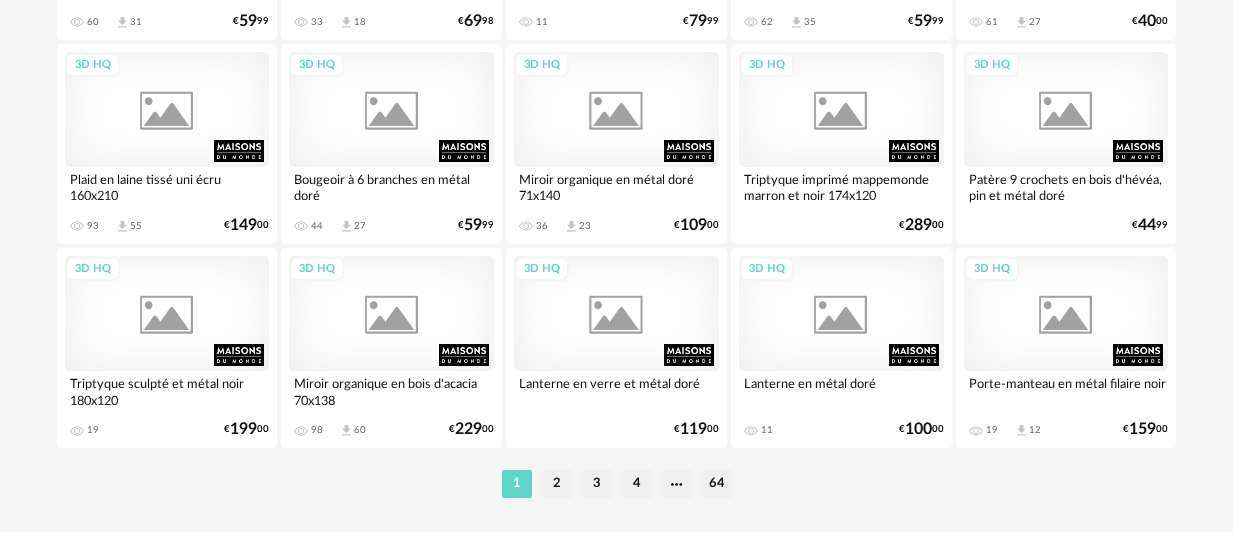 scroll, scrollTop: 0, scrollLeft: 0, axis: both 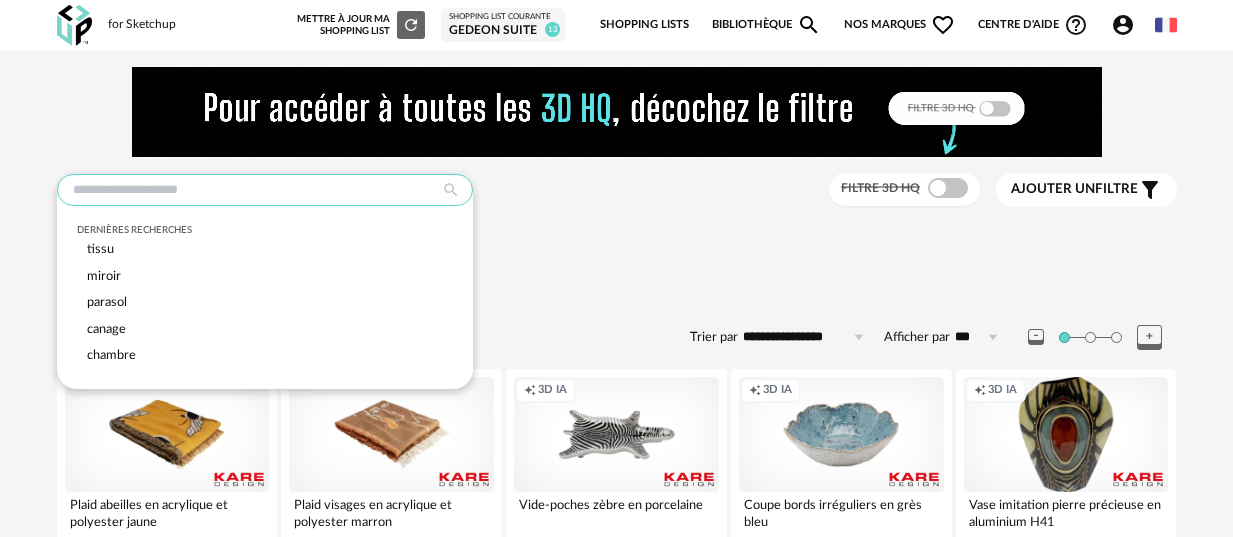 click at bounding box center [265, 190] 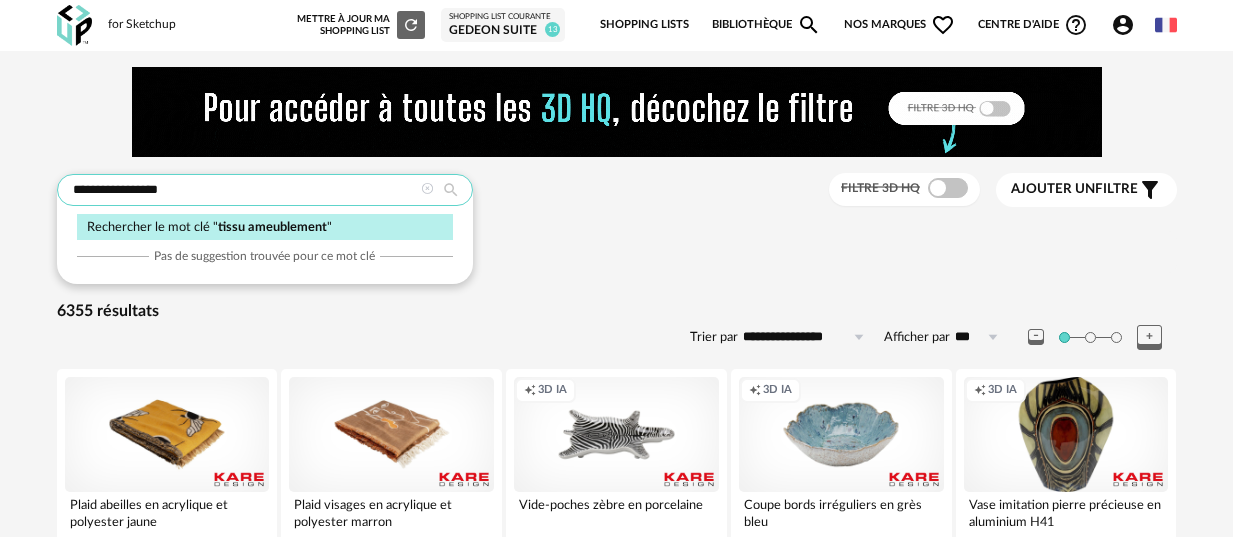 type on "**********" 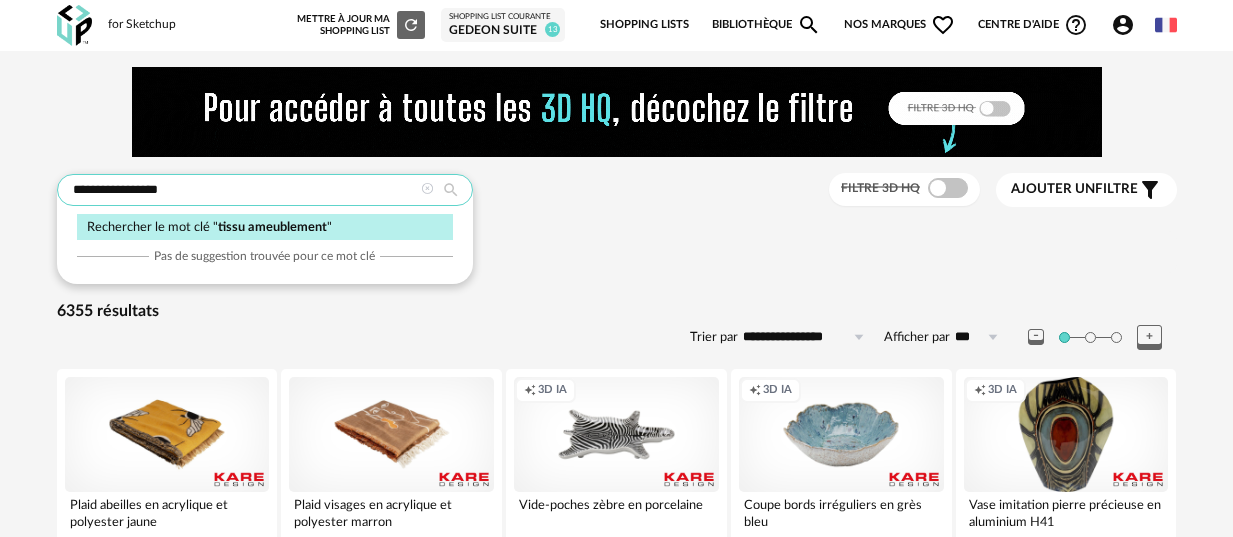type on "**********" 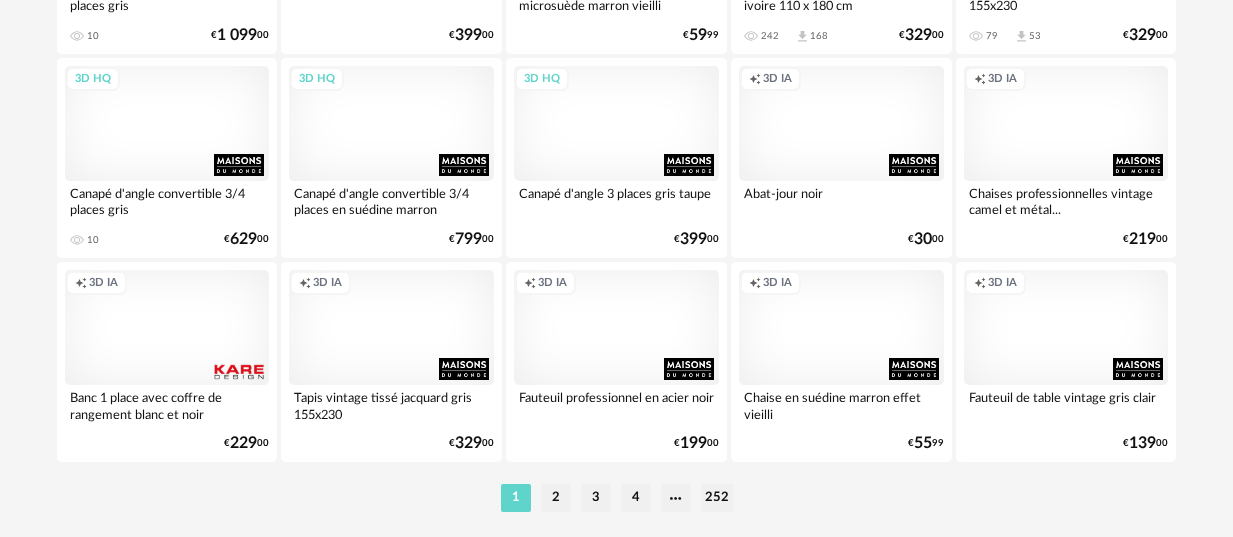 scroll, scrollTop: 4040, scrollLeft: 0, axis: vertical 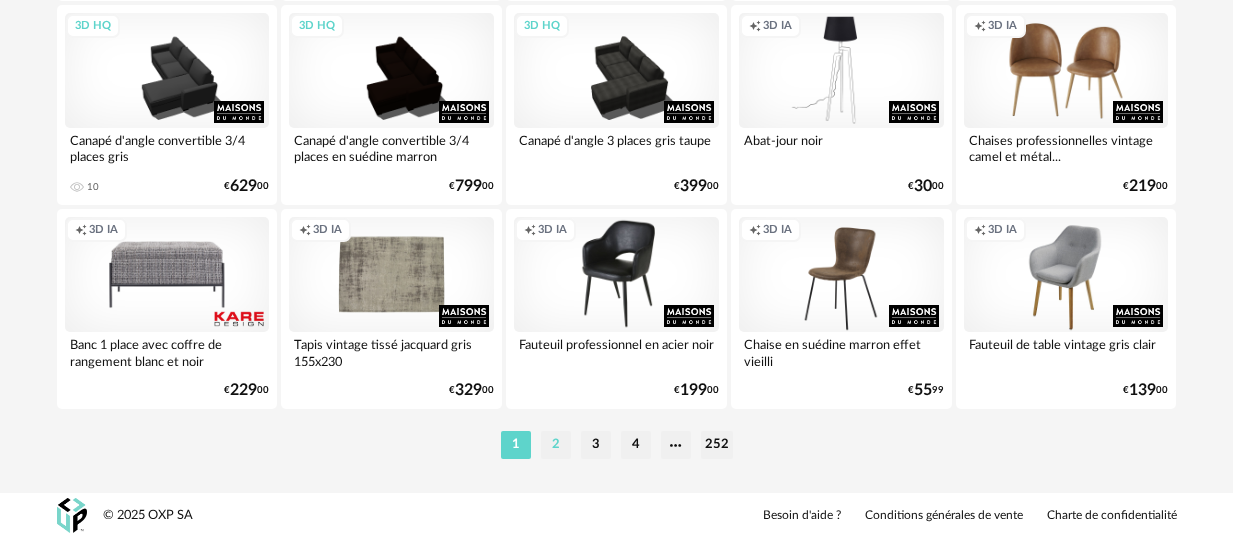 click on "2" at bounding box center (556, 445) 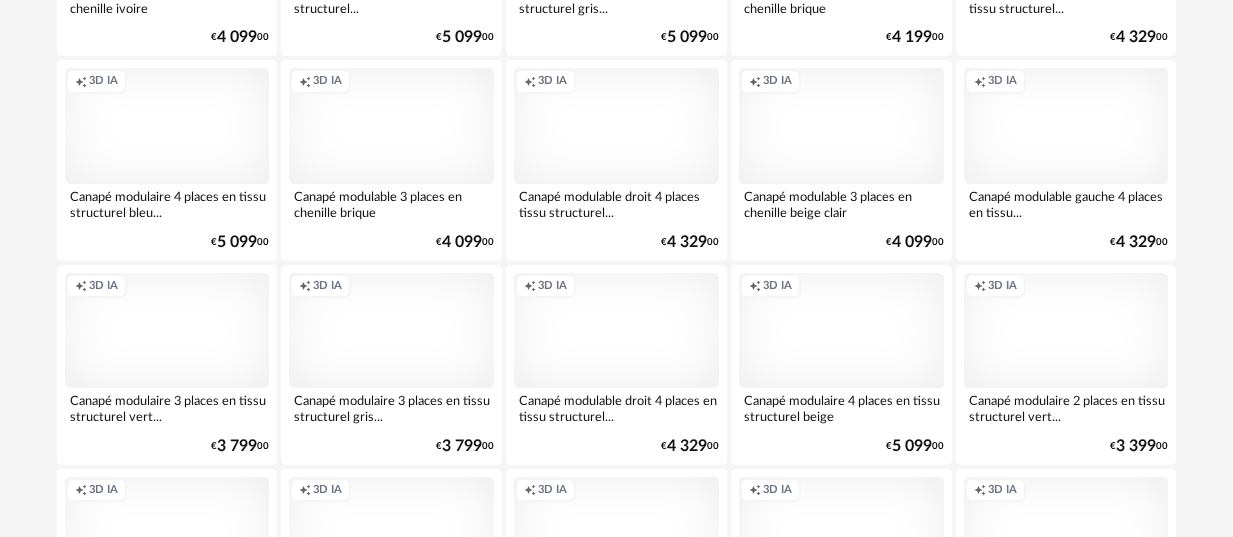 scroll, scrollTop: 4040, scrollLeft: 0, axis: vertical 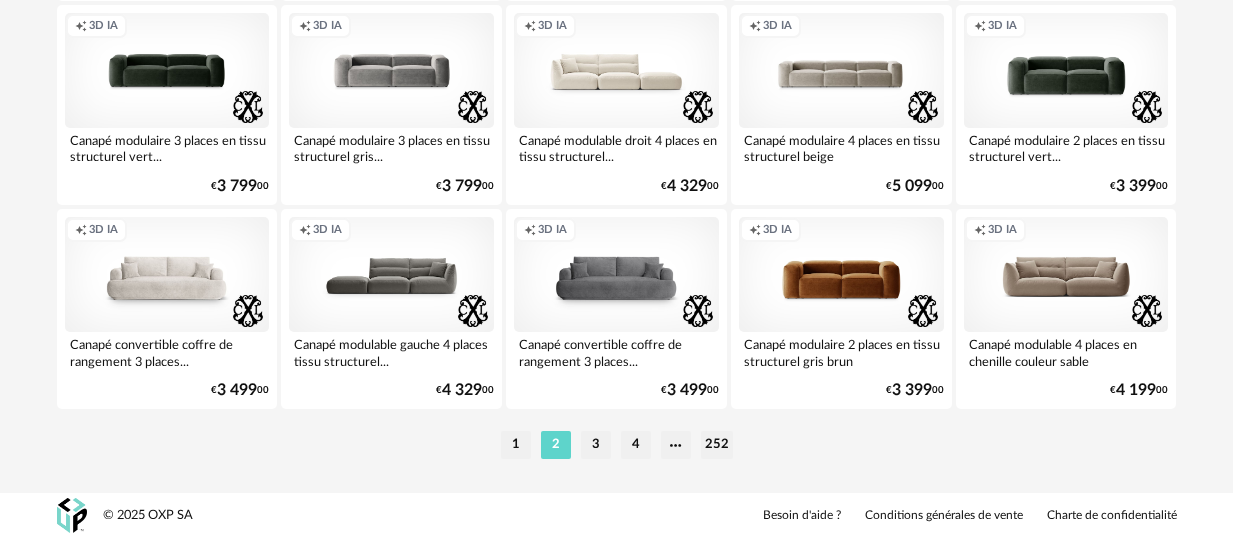 click on "3" at bounding box center (596, 445) 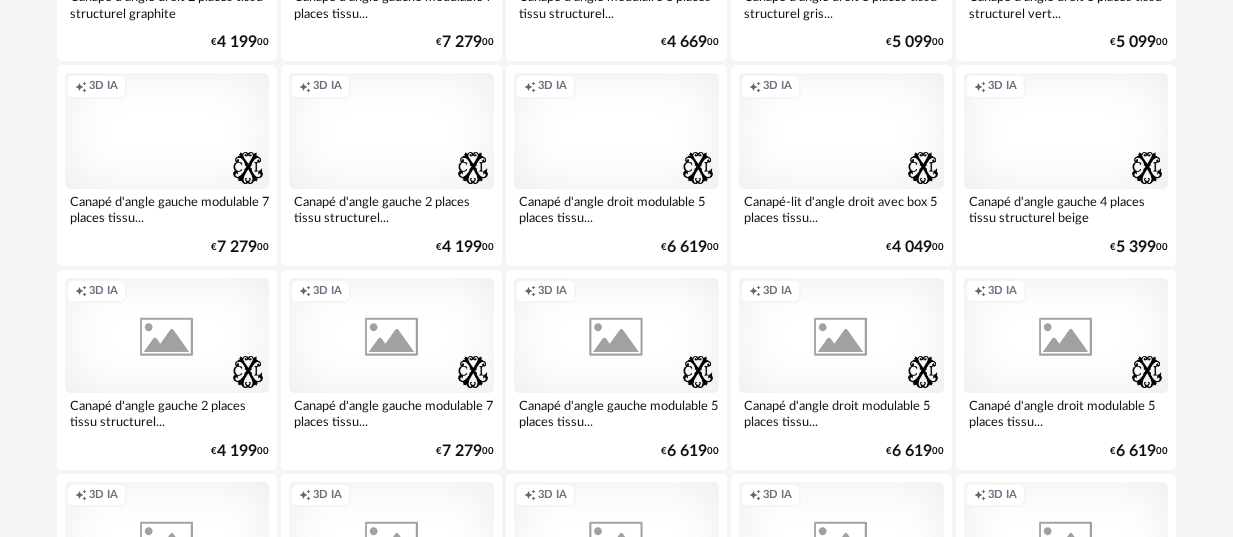 scroll, scrollTop: 4040, scrollLeft: 0, axis: vertical 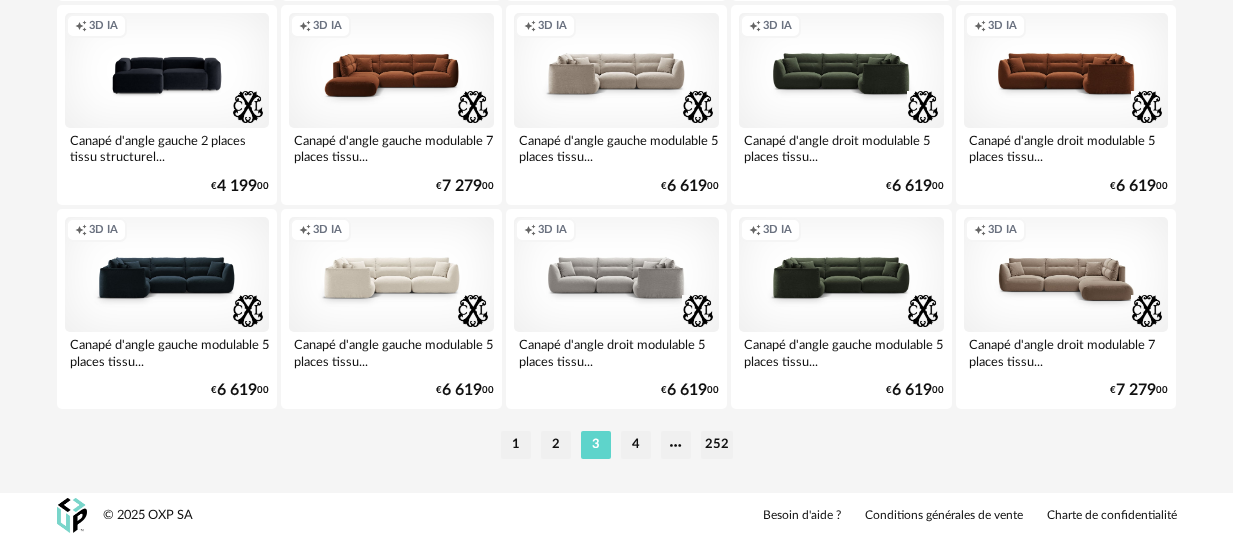 drag, startPoint x: 634, startPoint y: 442, endPoint x: 659, endPoint y: 447, distance: 25.495098 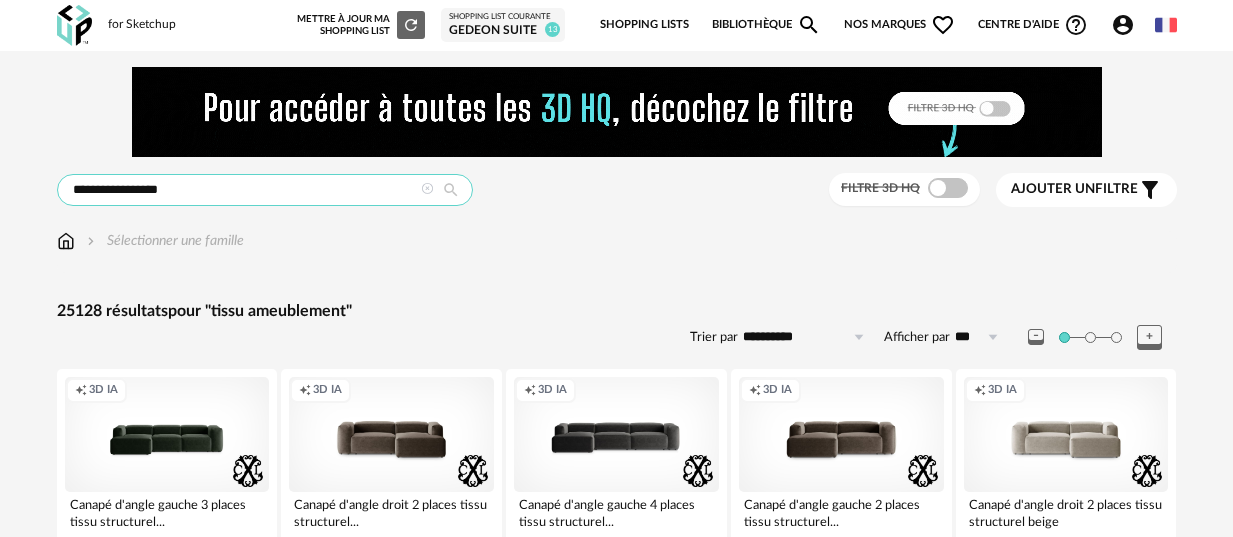 click on "**********" at bounding box center (265, 190) 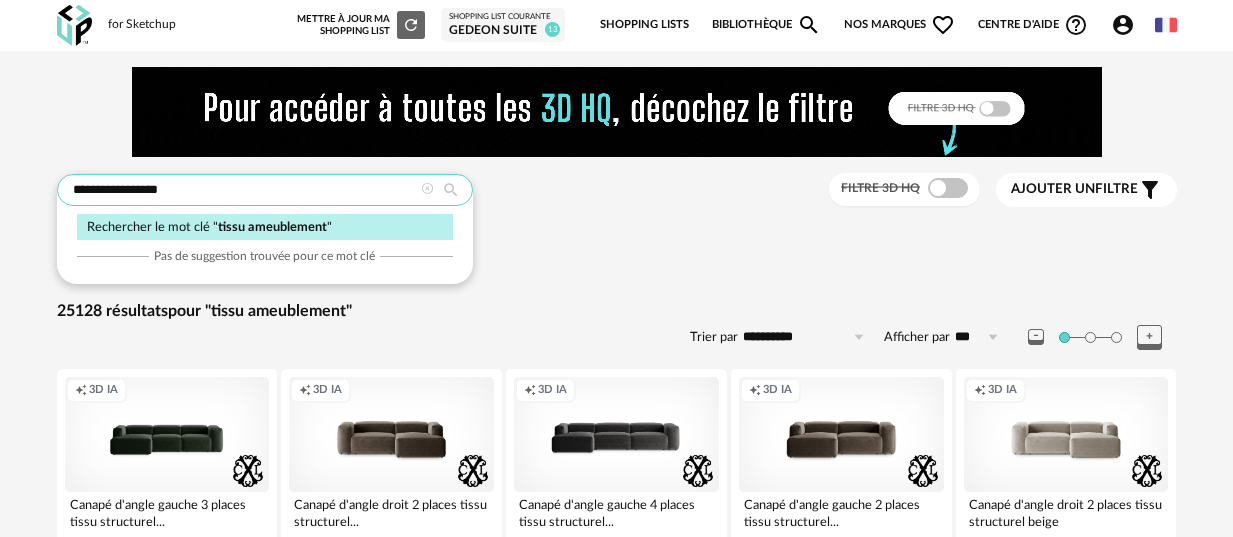 drag, startPoint x: 234, startPoint y: 187, endPoint x: -7, endPoint y: 191, distance: 241.03319 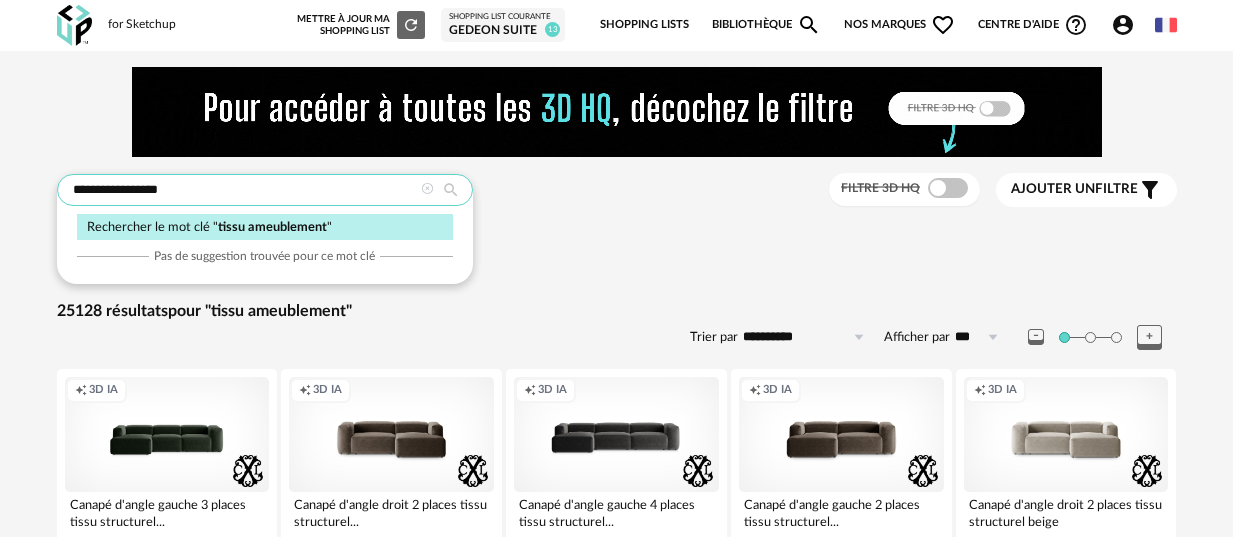 click on "**********" at bounding box center (616, 2289) 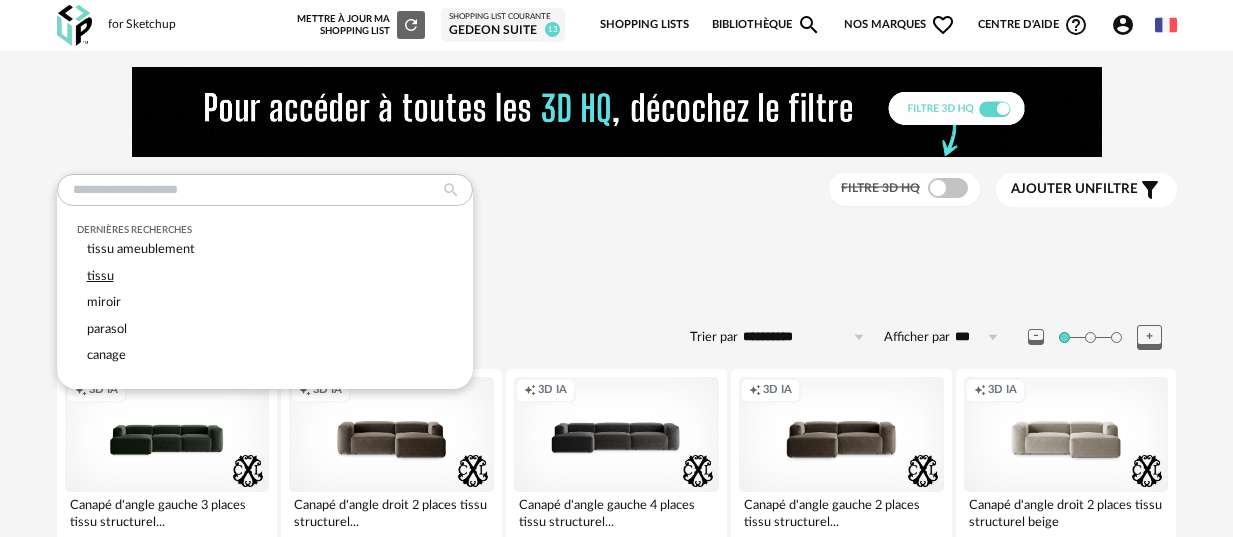 click on "tissu" at bounding box center (265, 276) 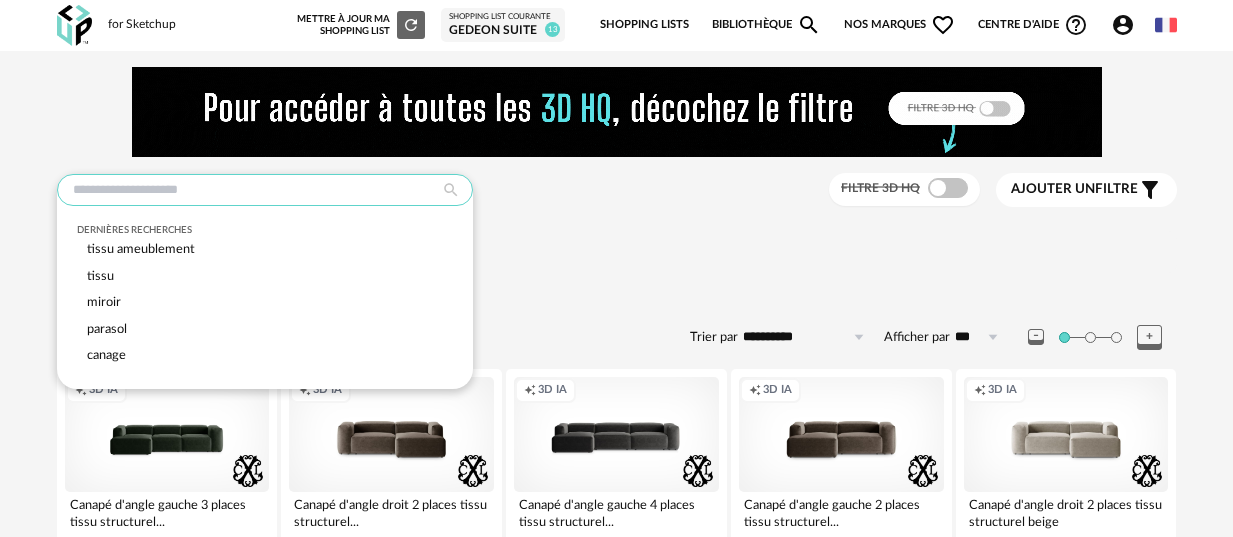type on "*****" 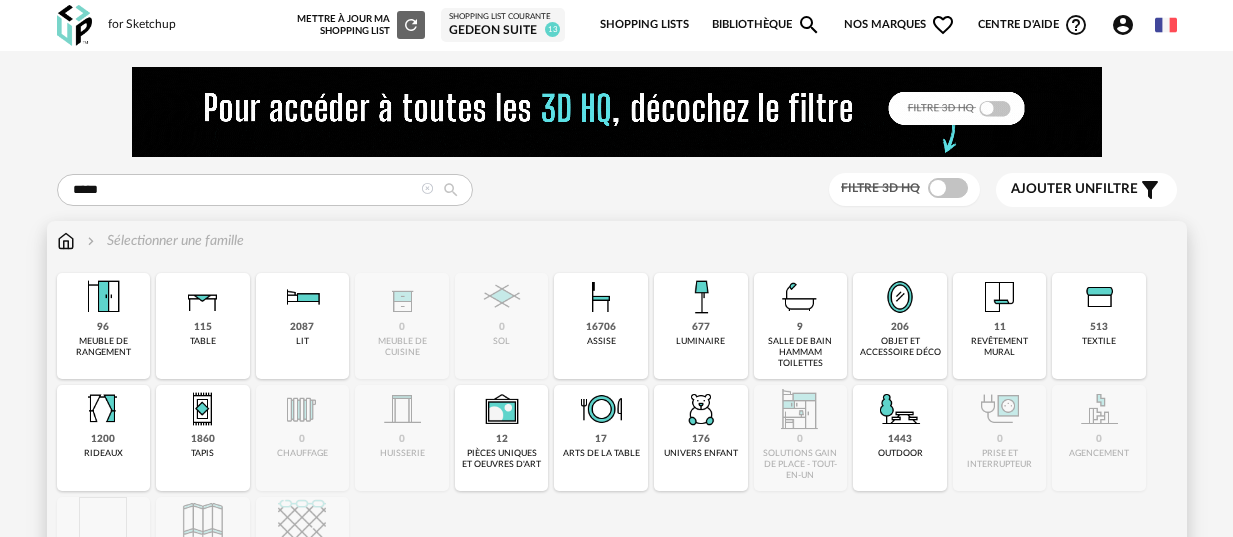 click at bounding box center [66, 241] 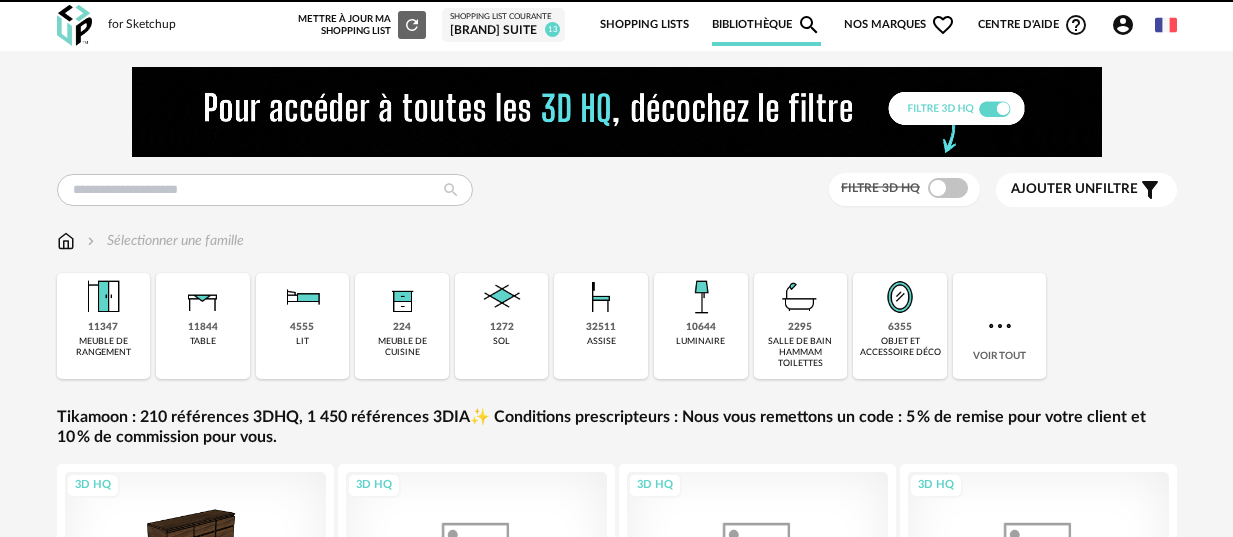 scroll, scrollTop: 0, scrollLeft: 0, axis: both 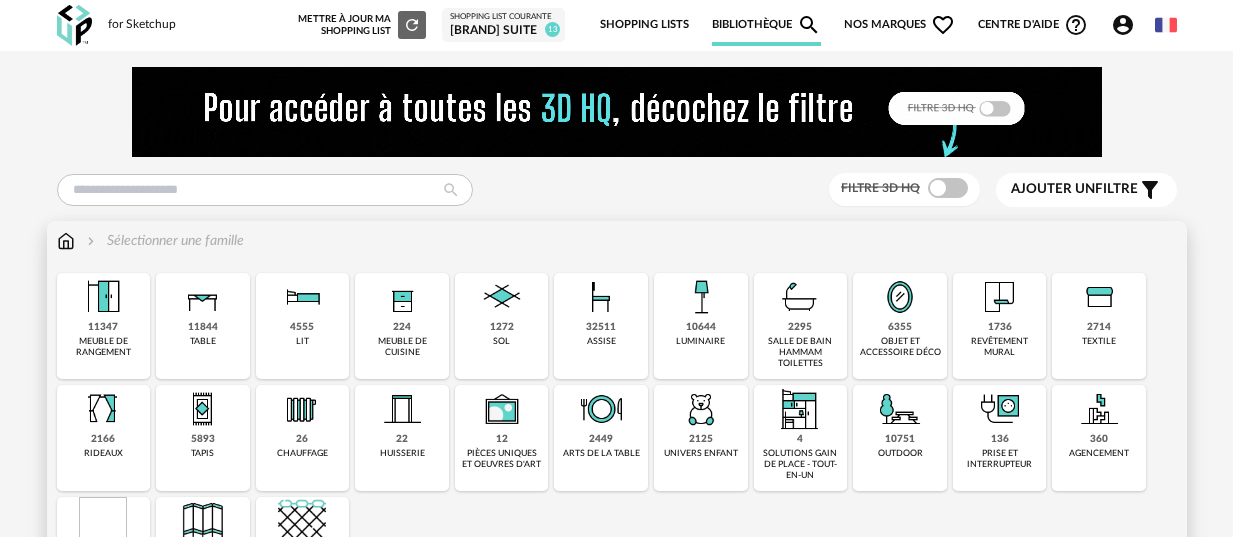 click at bounding box center [1000, 297] 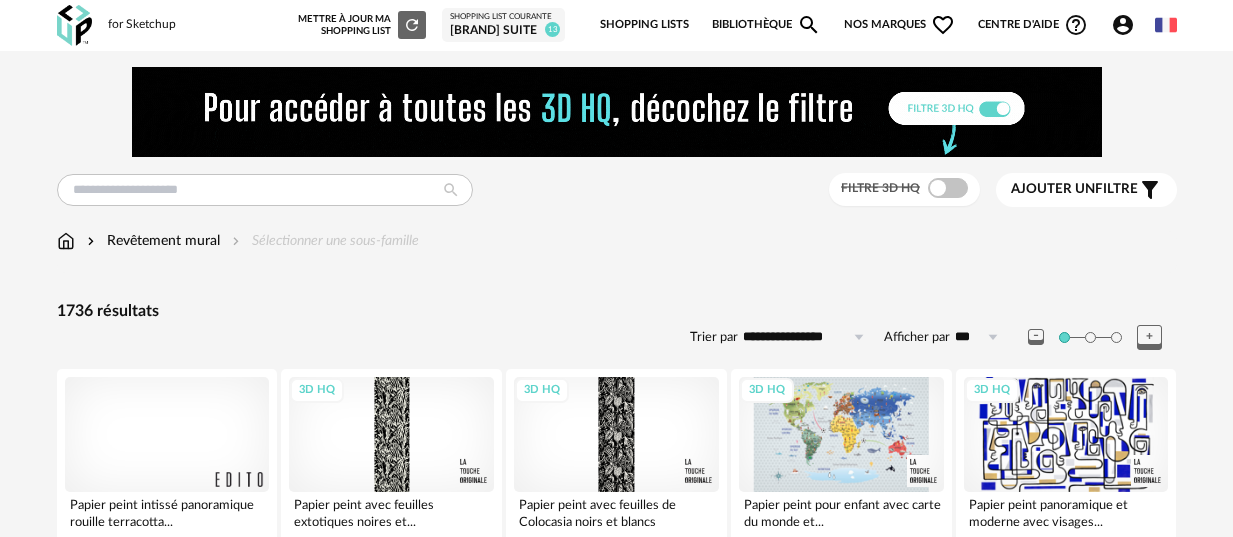 click on "Revêtement mural
Sélectionner une sous-famille" at bounding box center (617, 252) 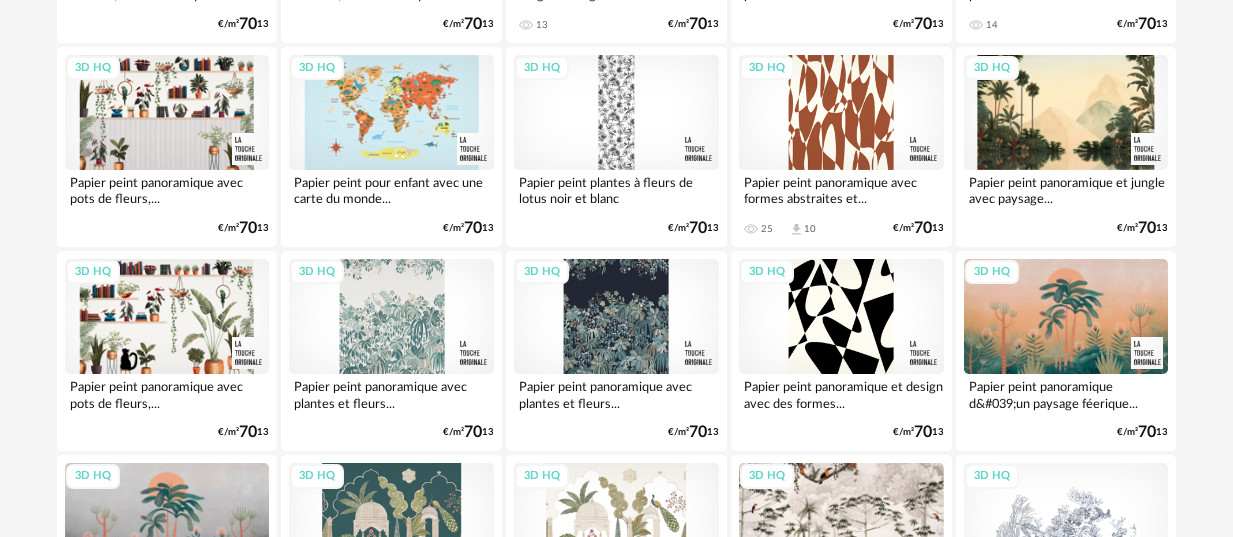 scroll, scrollTop: 0, scrollLeft: 0, axis: both 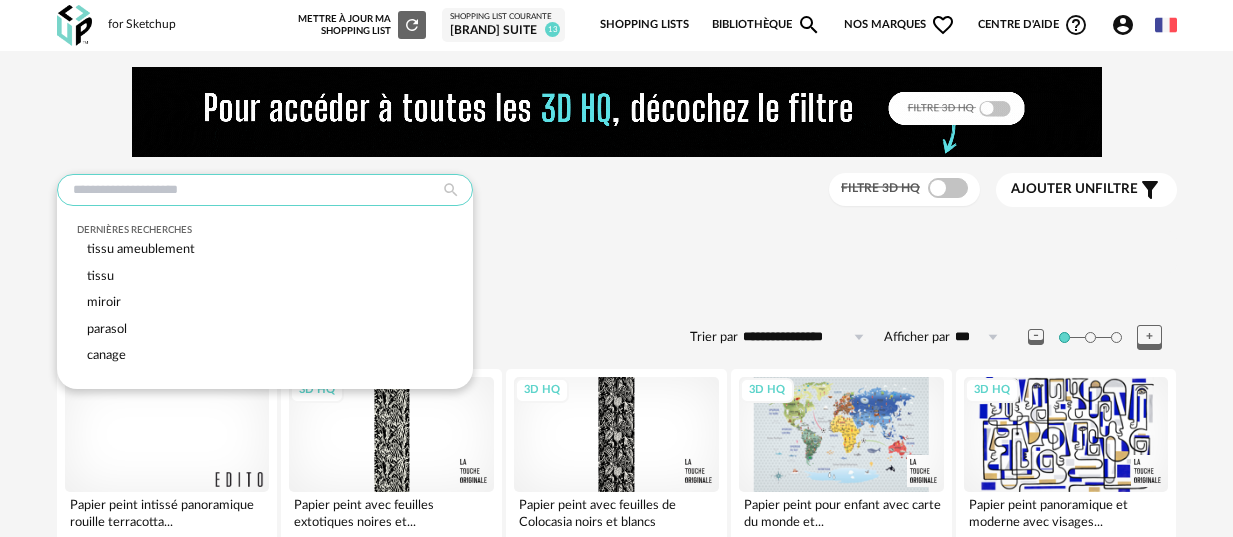 click at bounding box center (265, 190) 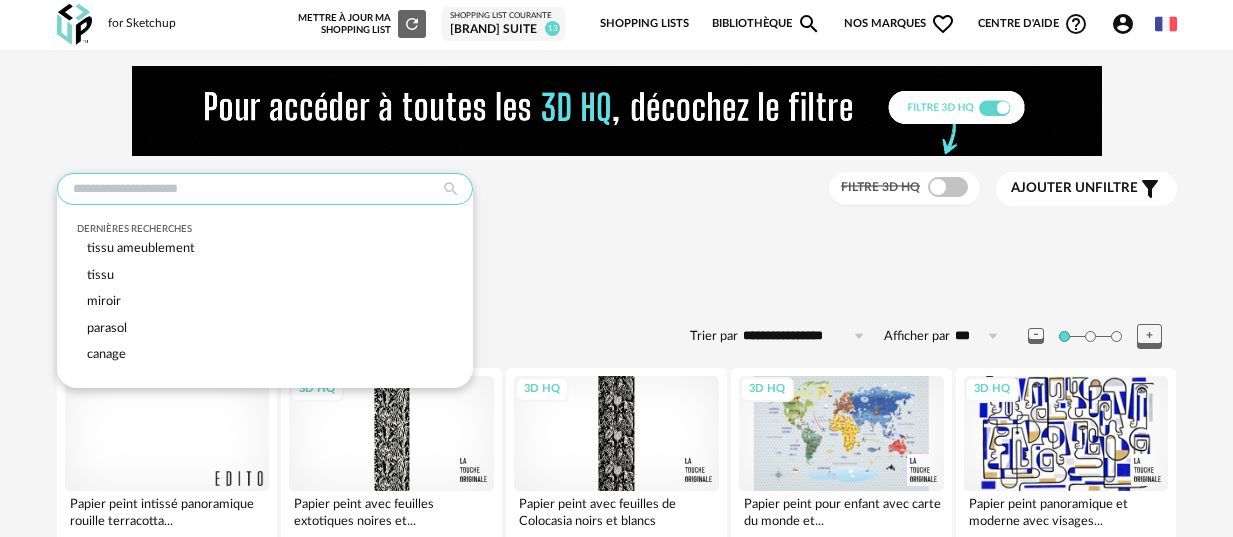 scroll, scrollTop: 2, scrollLeft: 0, axis: vertical 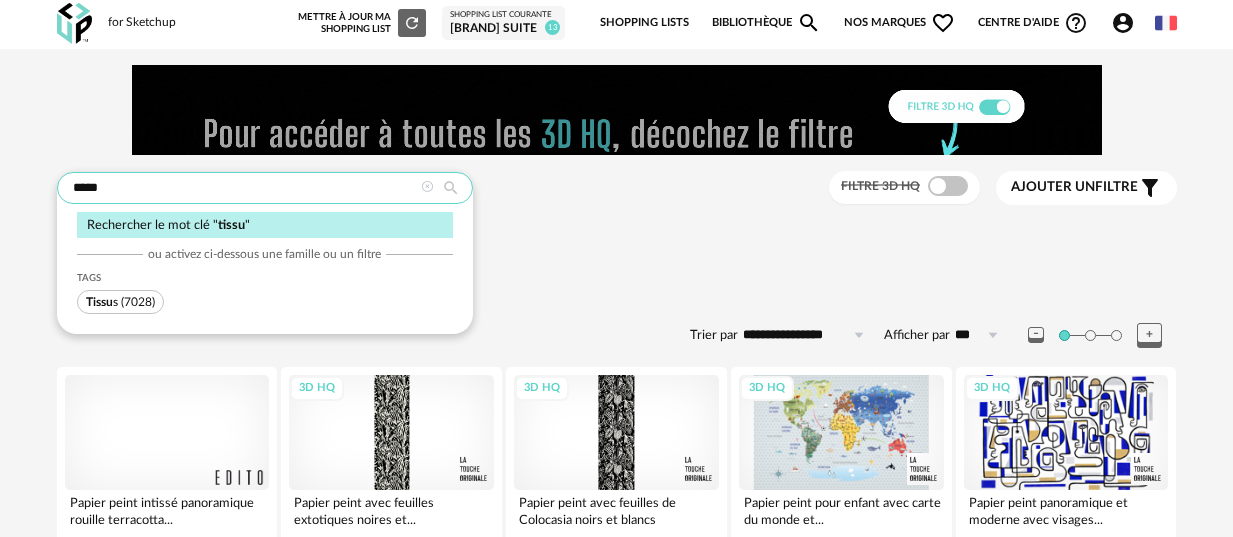 type on "*****" 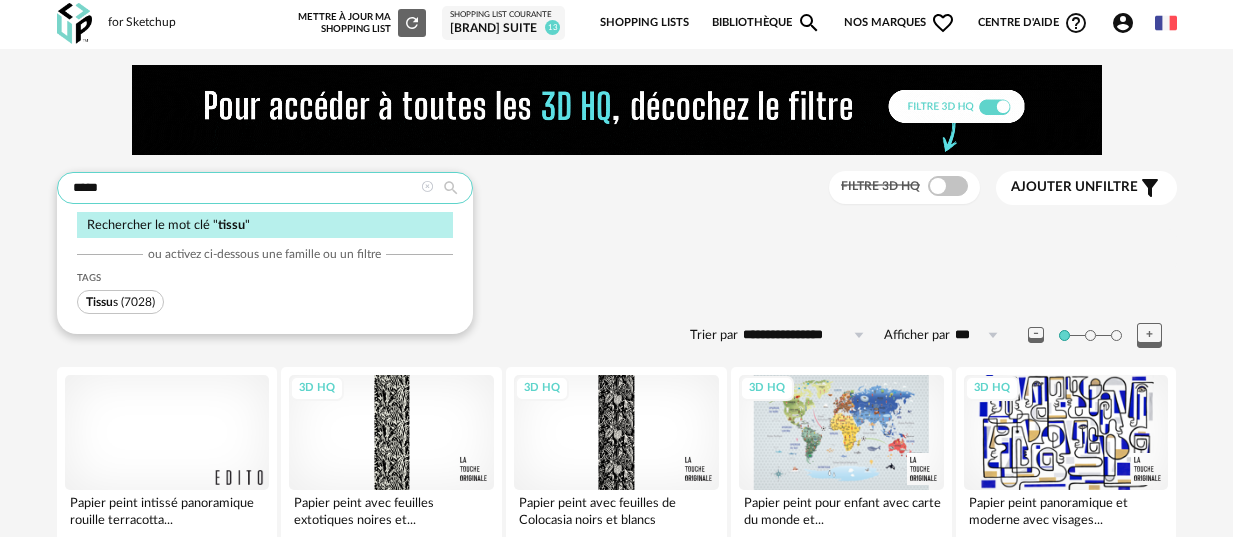 type on "**********" 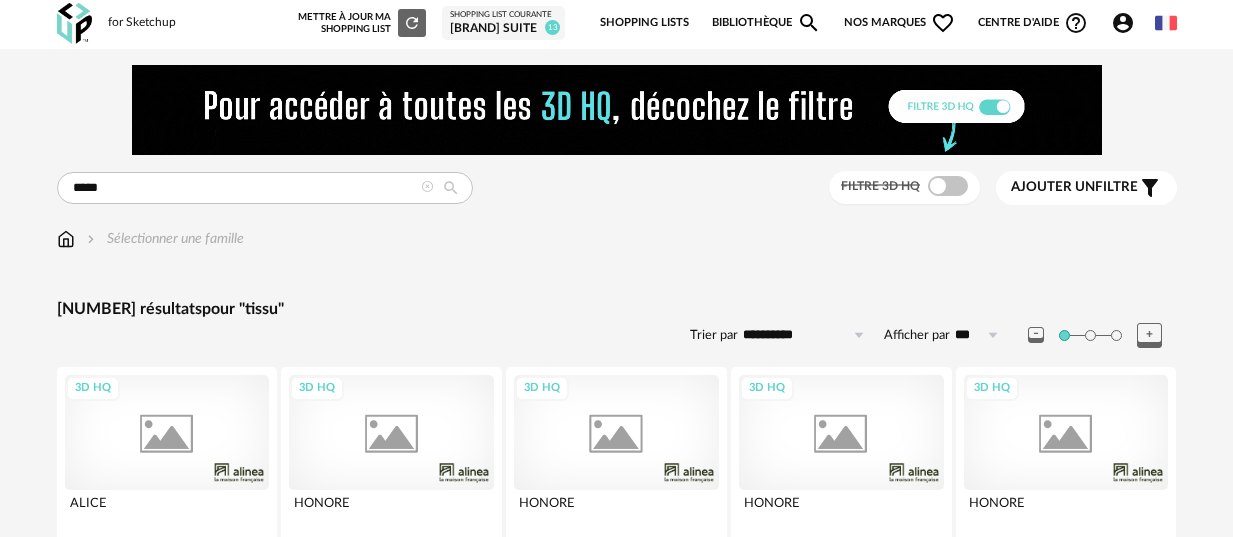 click on "3D HQ" at bounding box center (616, 636) 